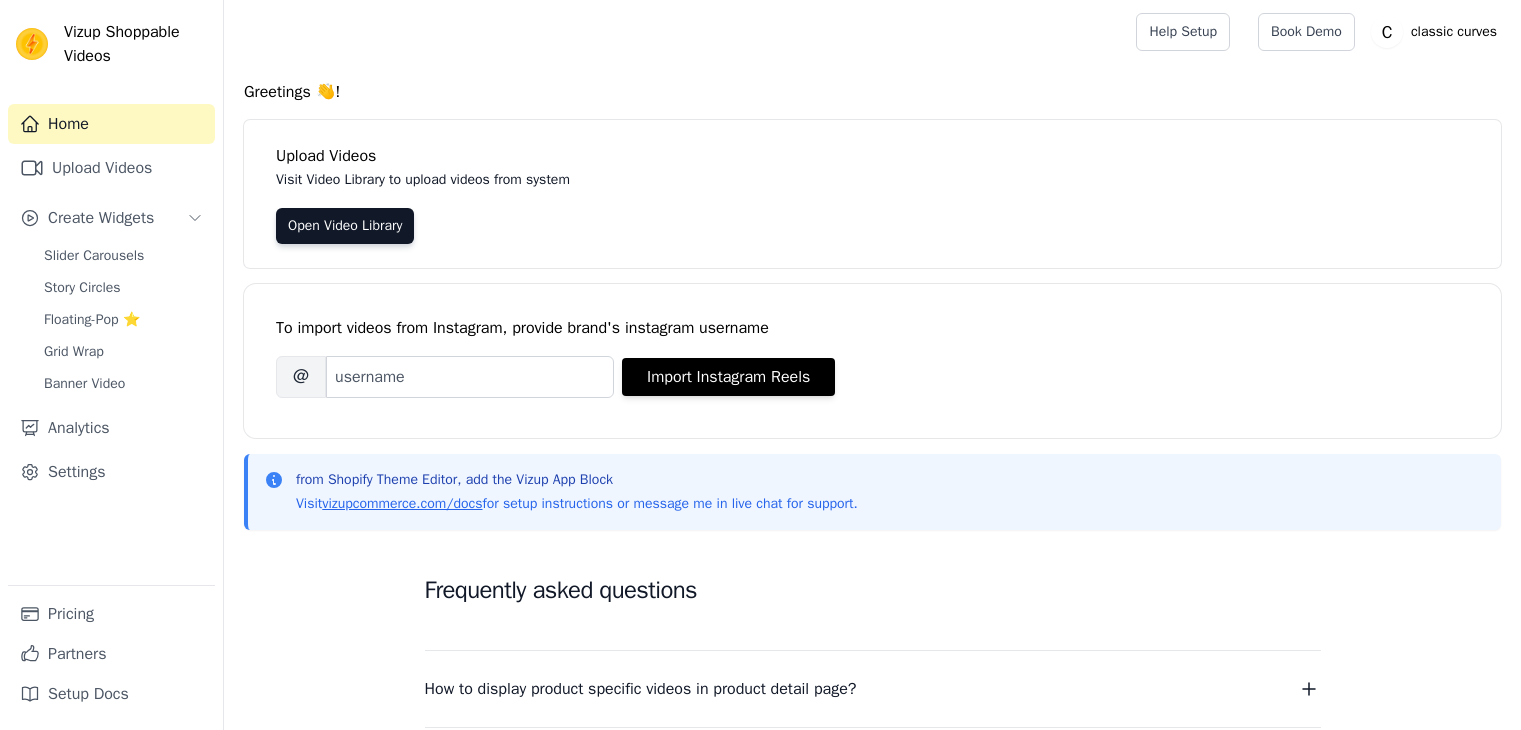 scroll, scrollTop: 0, scrollLeft: 0, axis: both 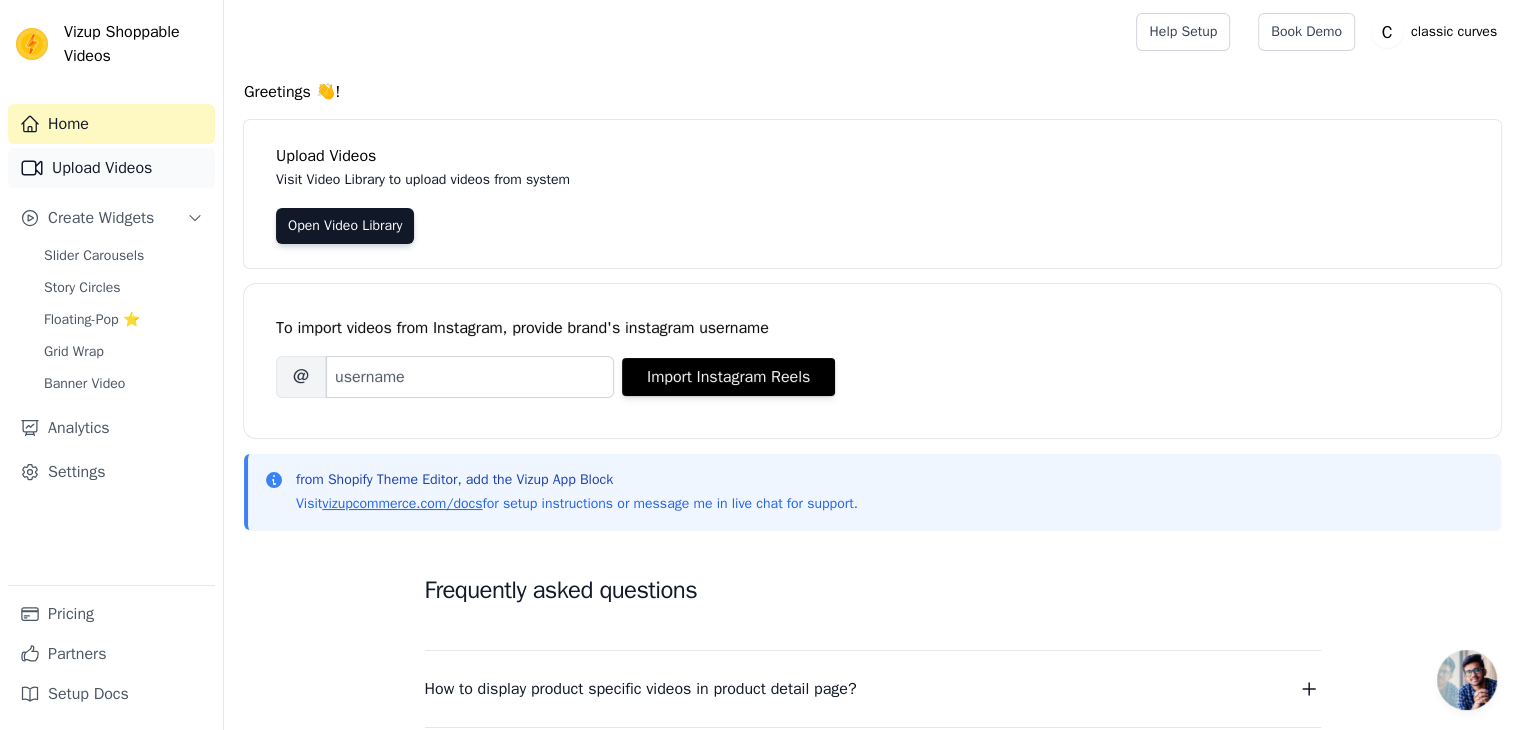 click on "Upload Videos" at bounding box center (111, 168) 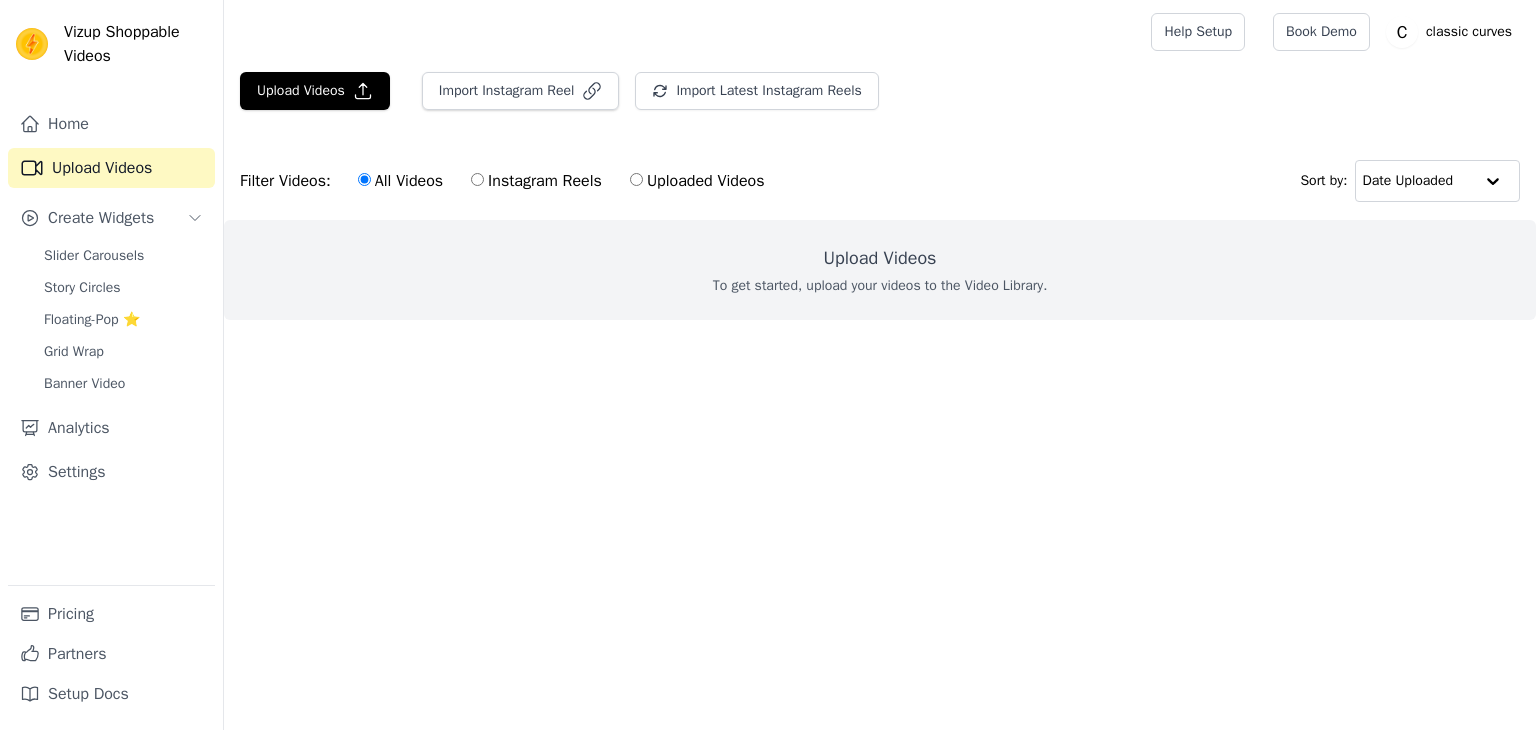 scroll, scrollTop: 0, scrollLeft: 0, axis: both 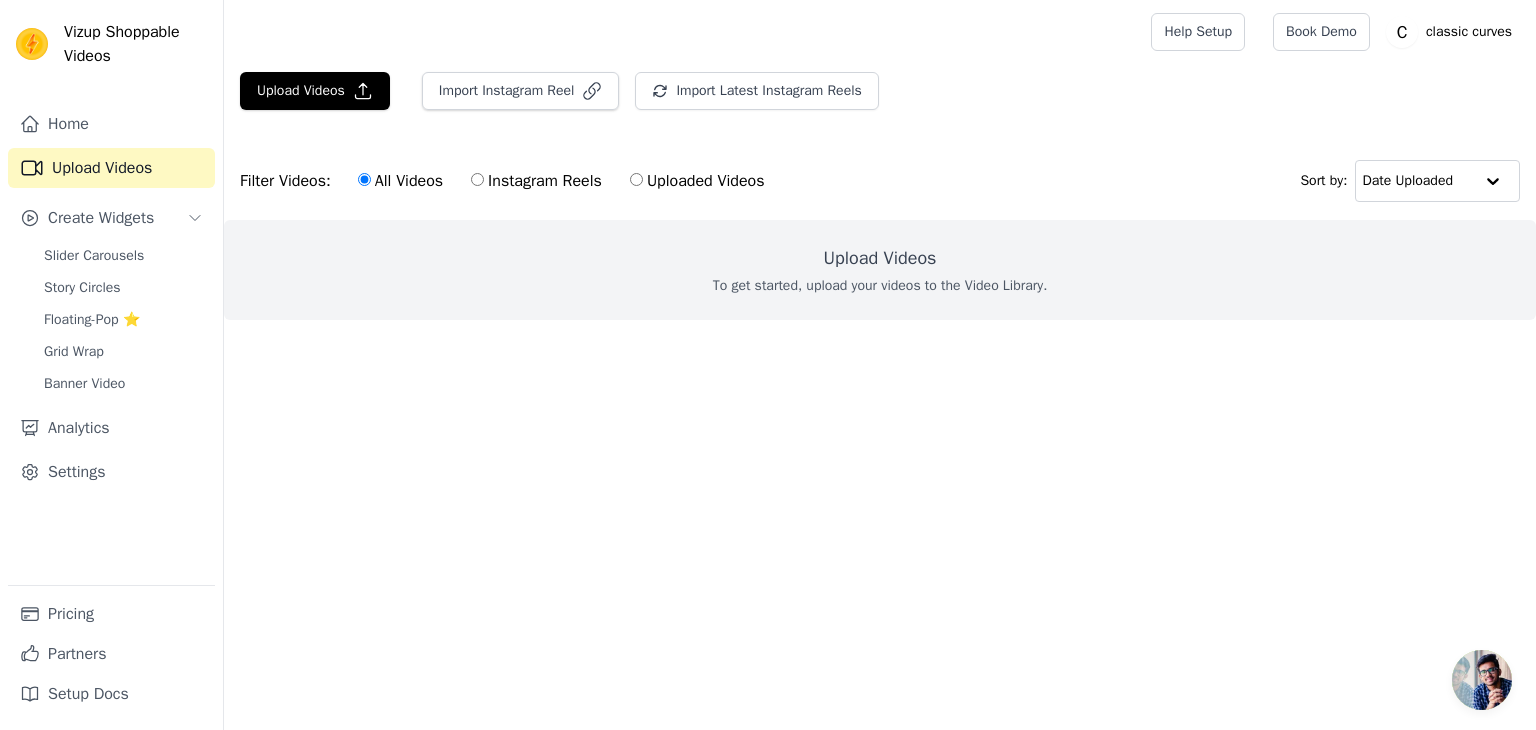 click on "Uploaded Videos" at bounding box center (697, 181) 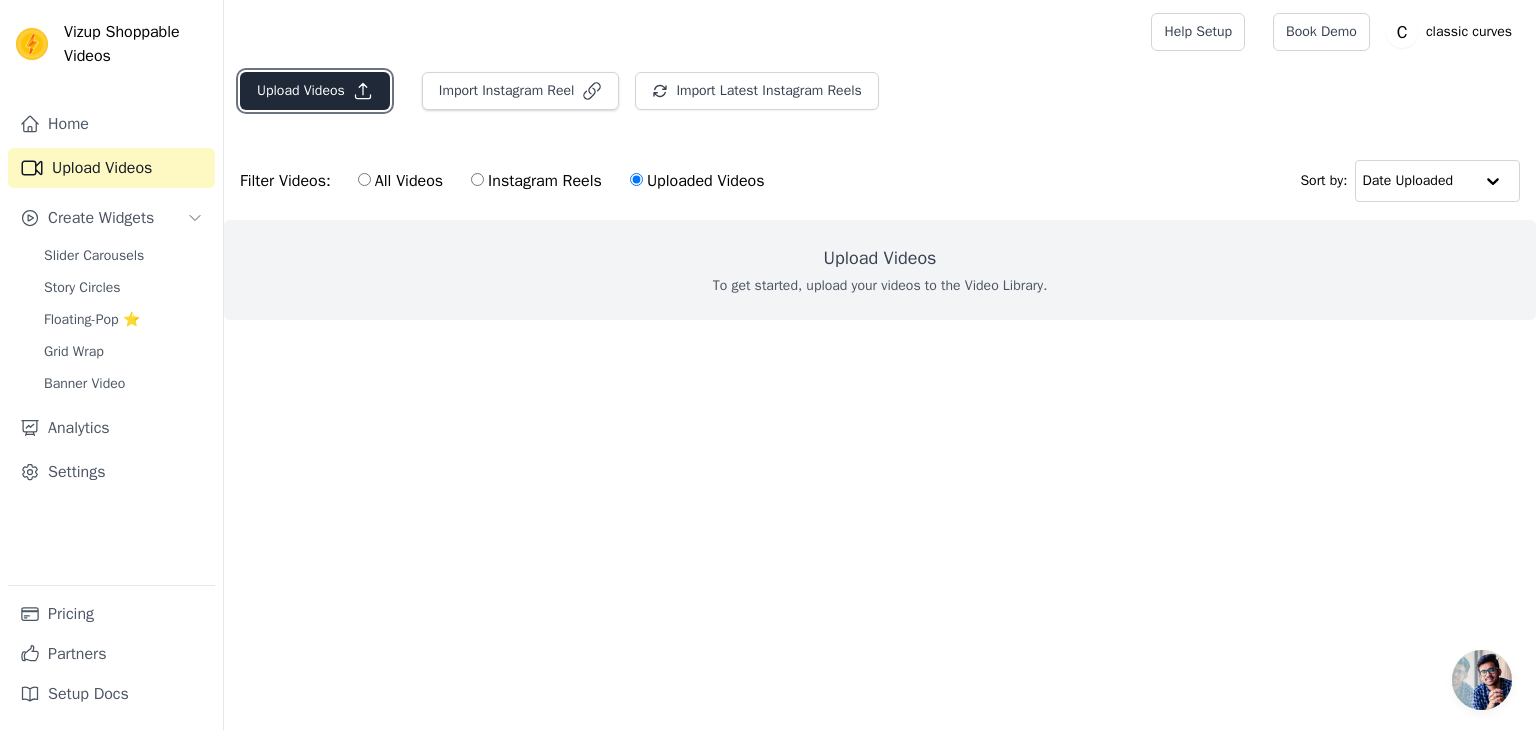 click on "Upload Videos" at bounding box center (315, 91) 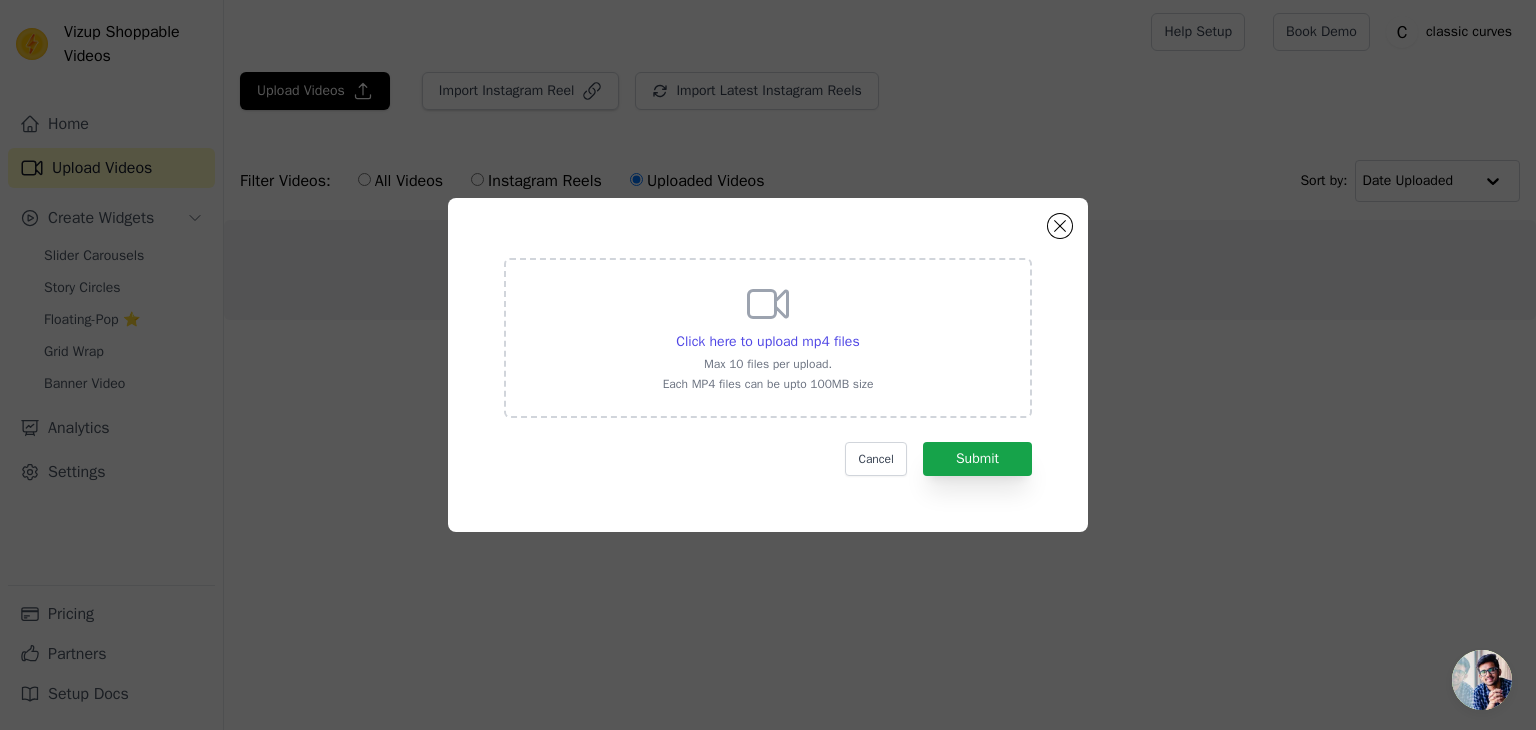 click 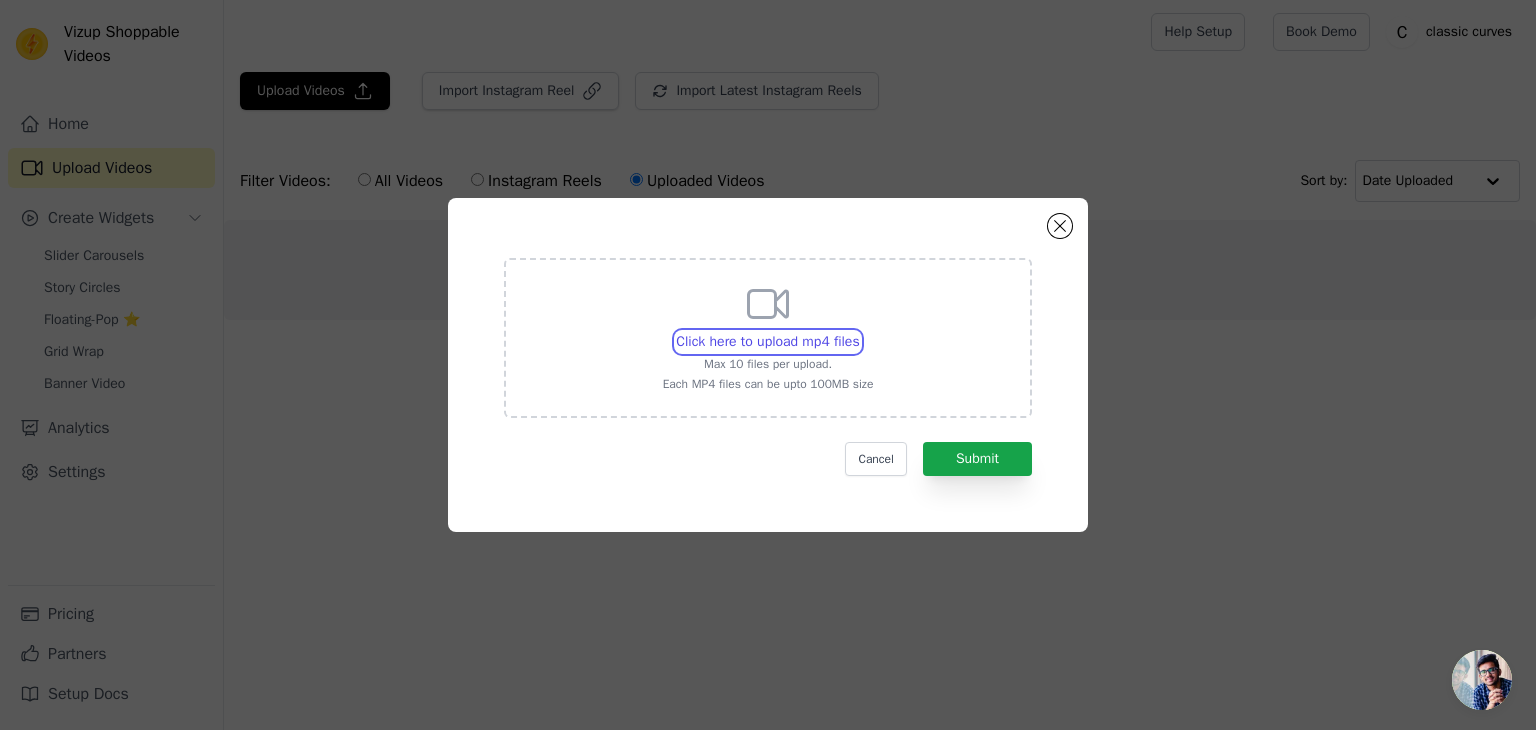 type on "C:\fakepath\whatmore-event-95199.mp4" 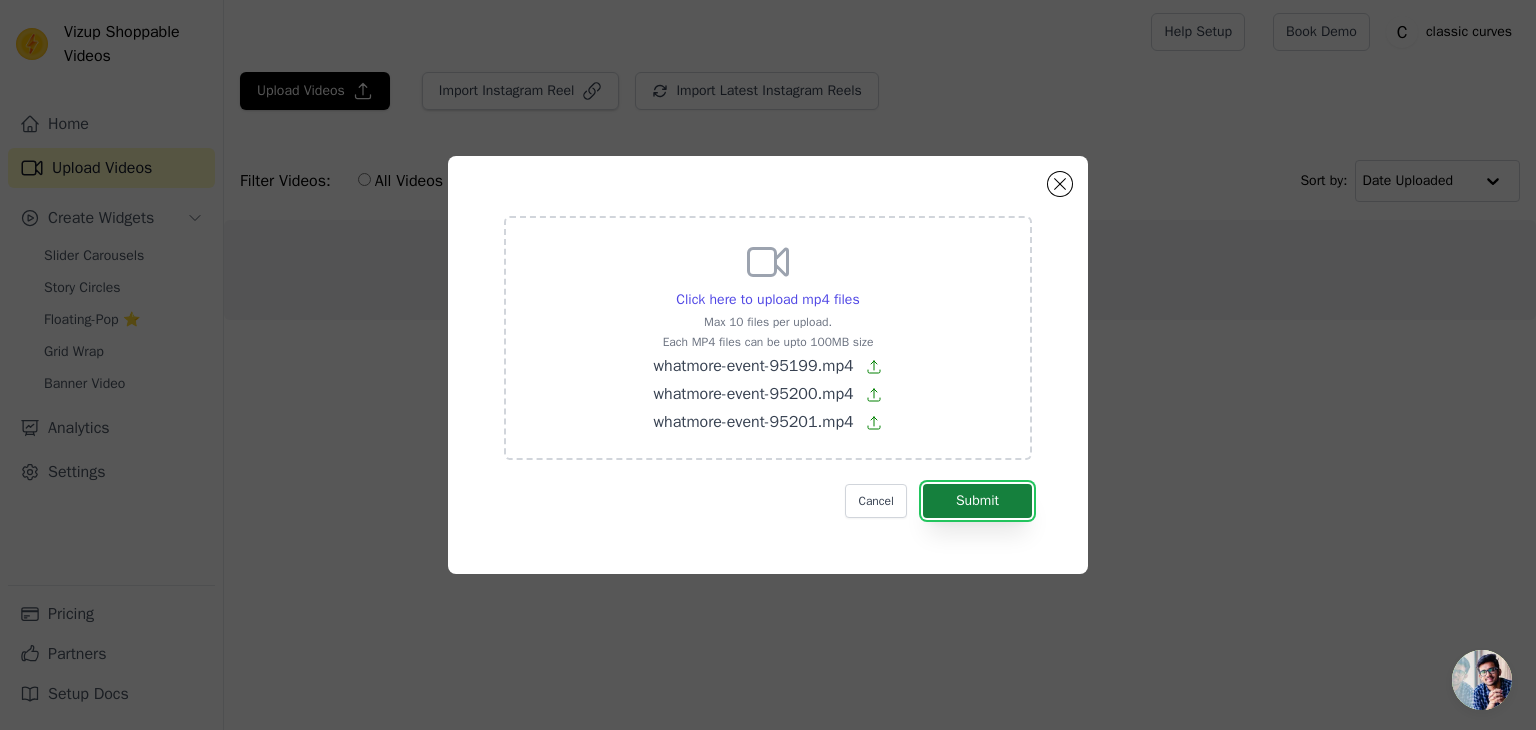 click on "Submit" at bounding box center (977, 501) 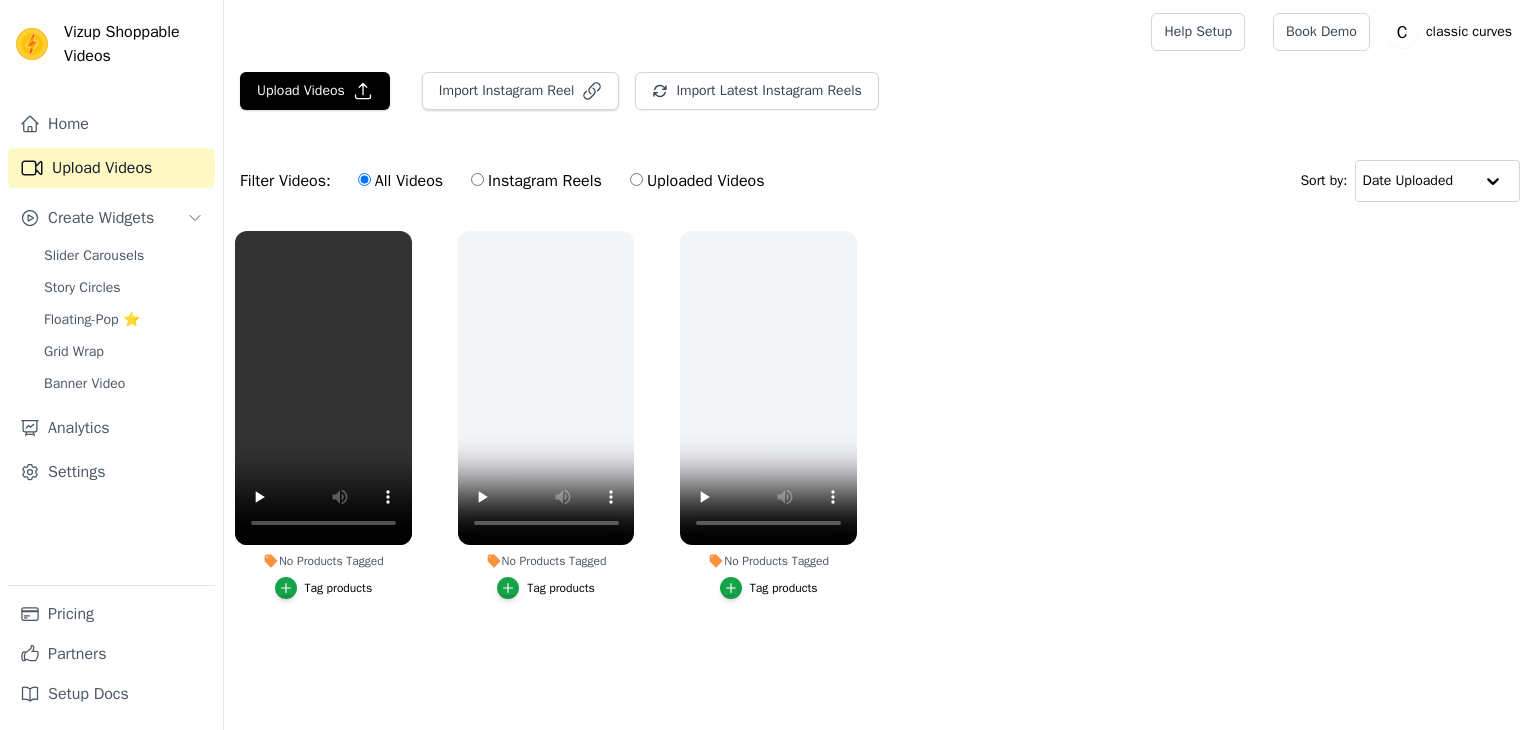 scroll, scrollTop: 0, scrollLeft: 0, axis: both 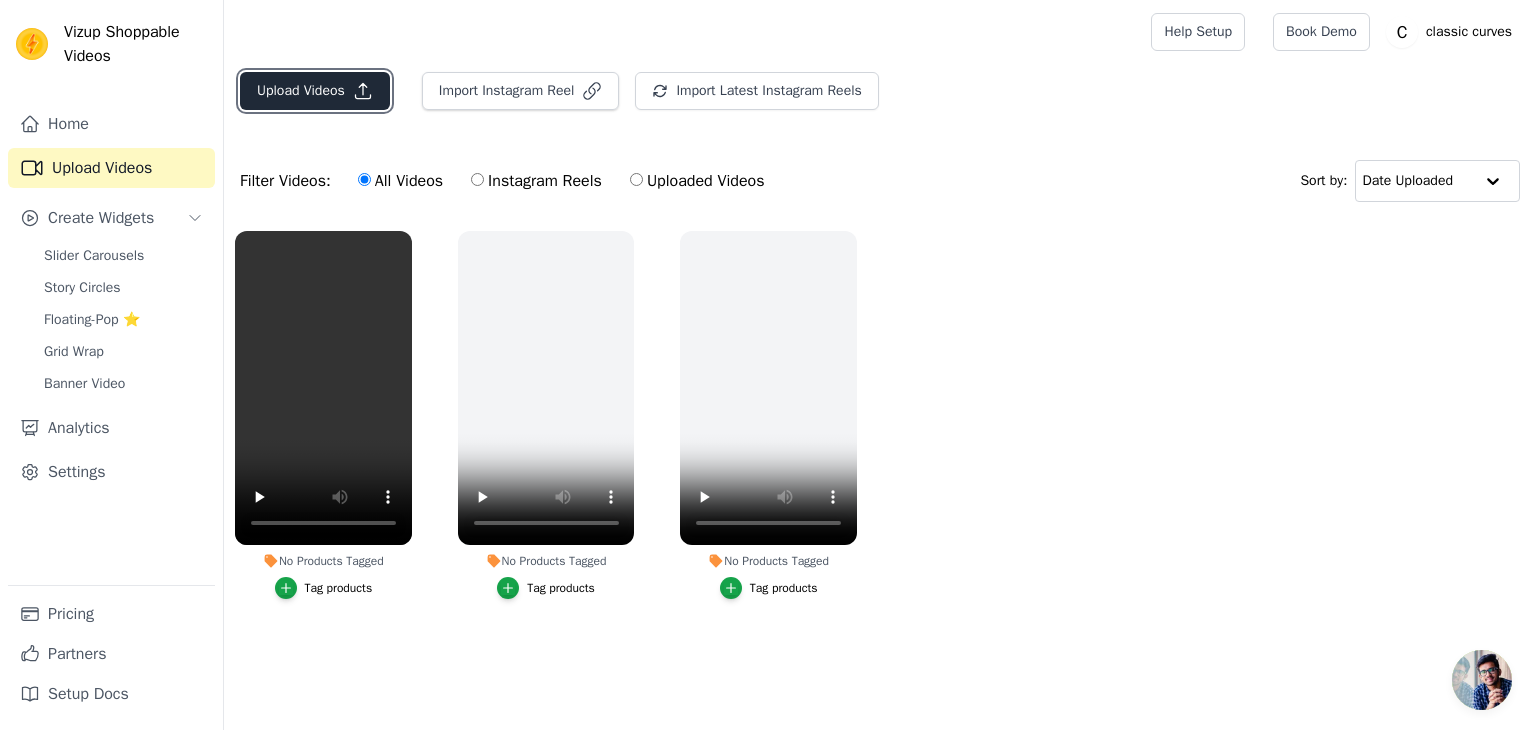 click on "Upload Videos" at bounding box center [315, 91] 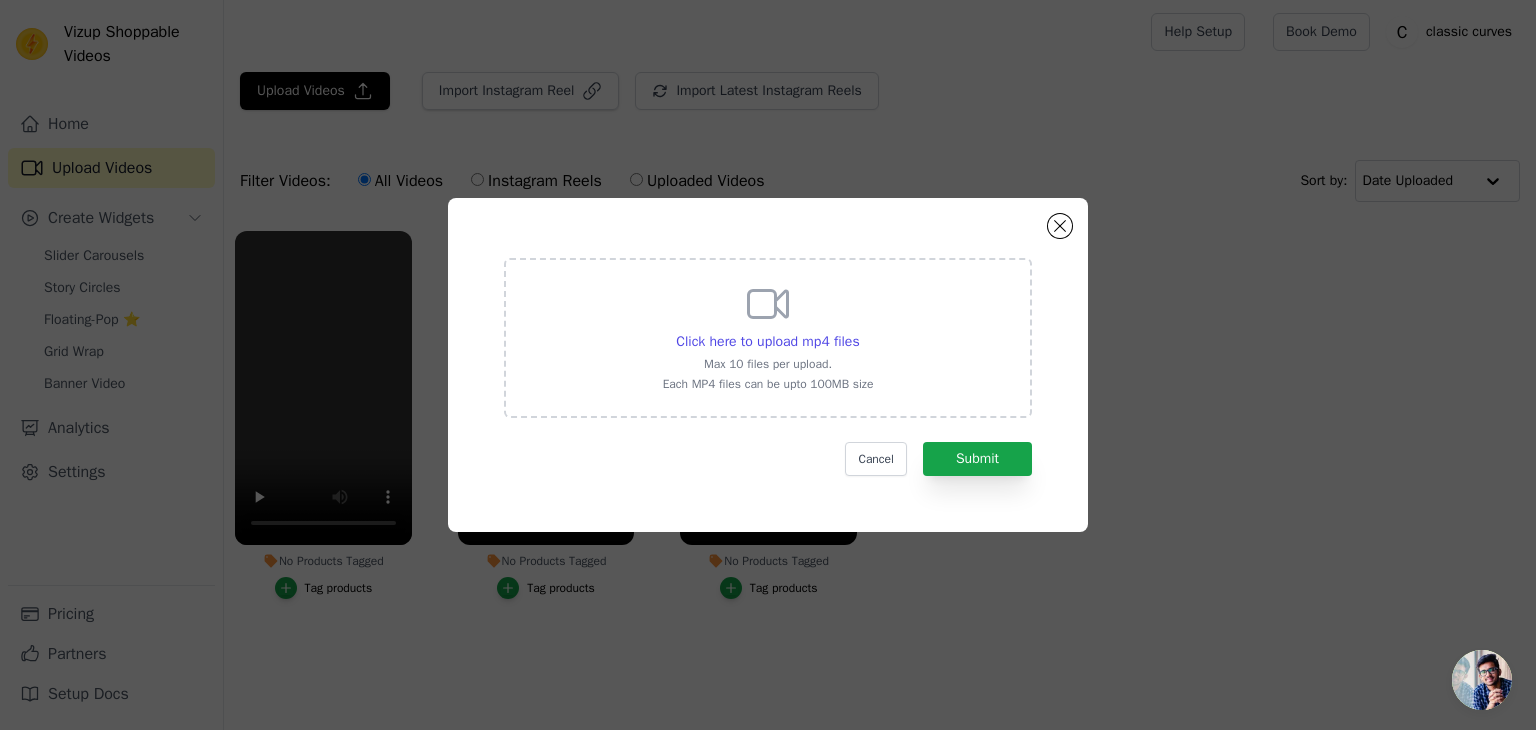 click on "Max 10 files per upload." at bounding box center (768, 364) 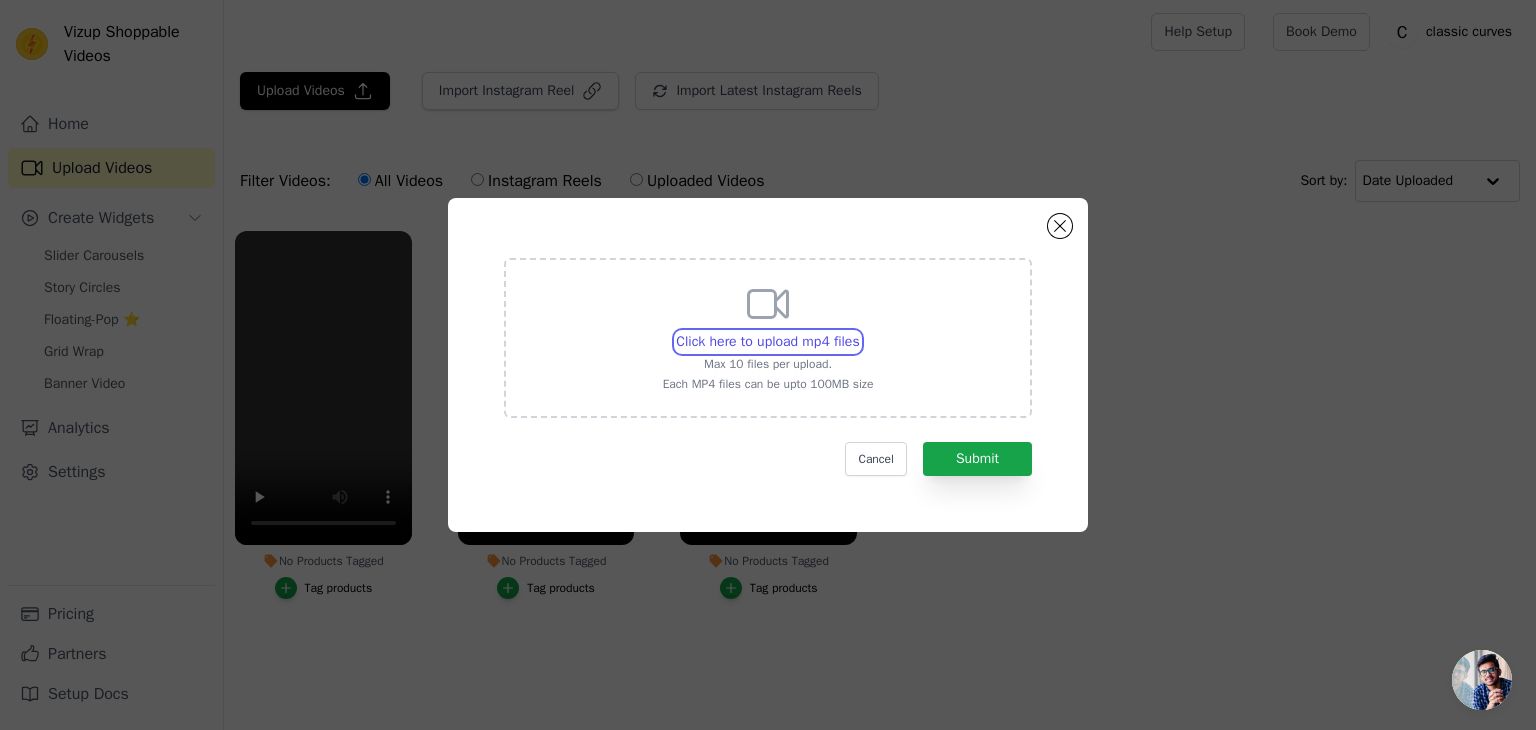 click on "Click here to upload mp4 files     Max 10 files per upload.   Each MP4 files can be upto 100MB size" at bounding box center [859, 331] 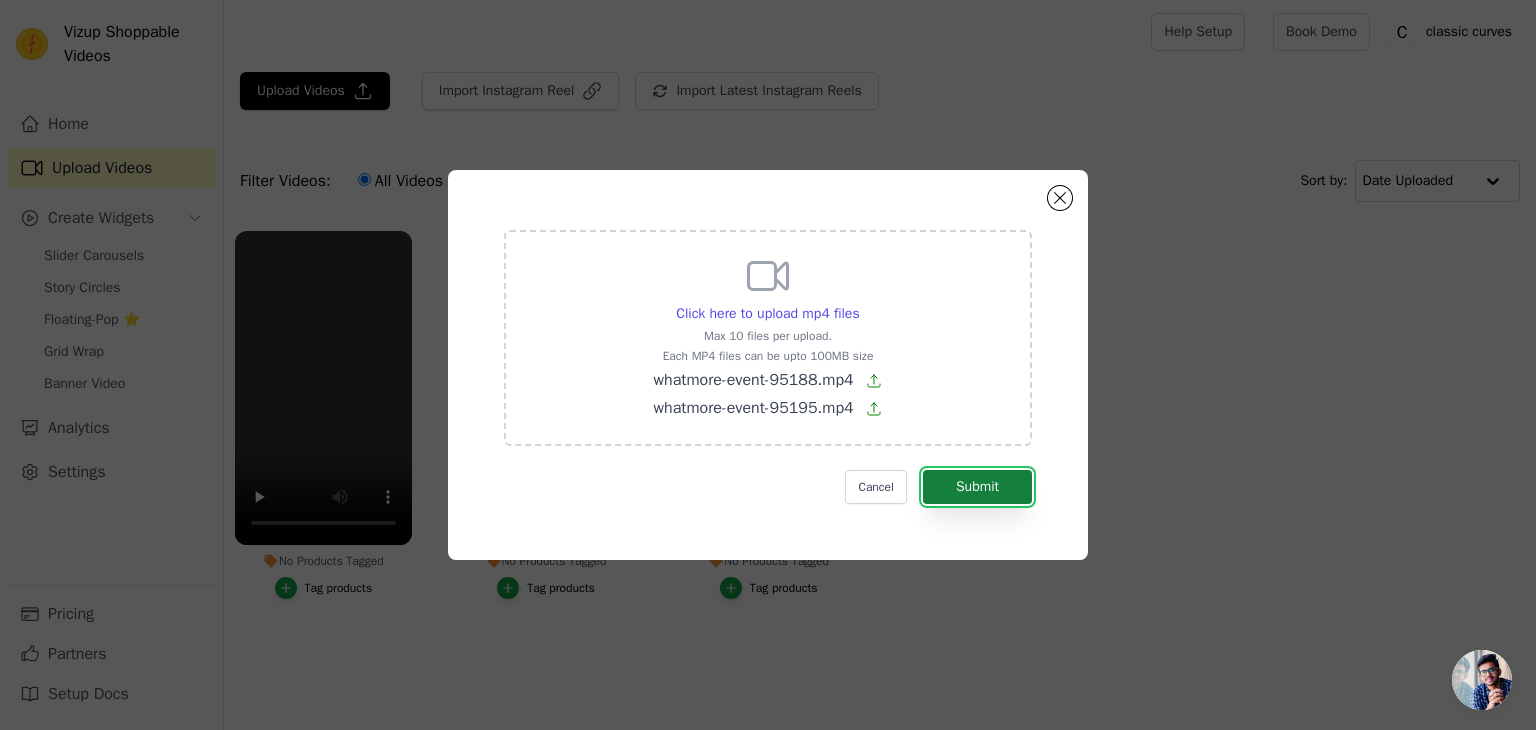 click on "Submit" at bounding box center [977, 487] 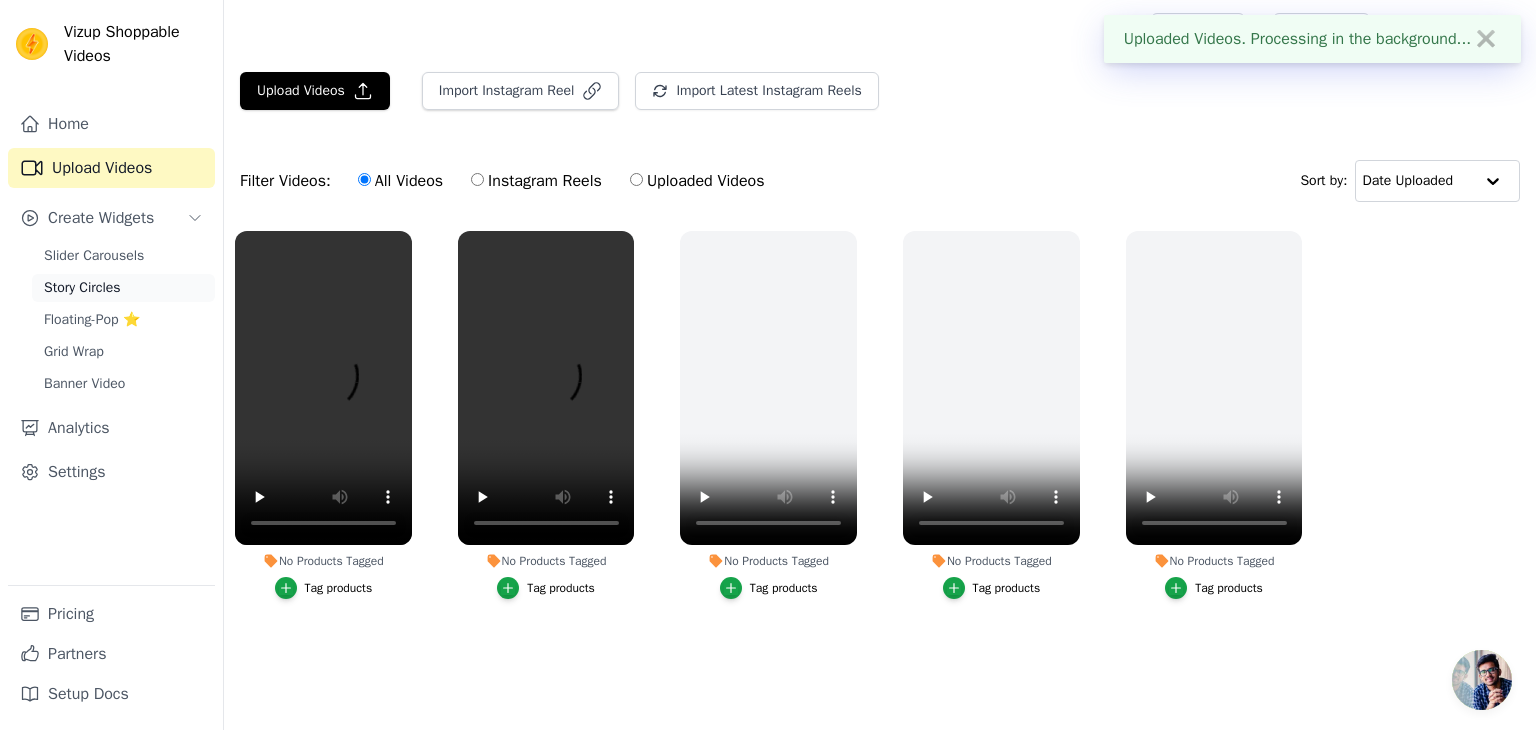 click on "Story Circles" at bounding box center [82, 288] 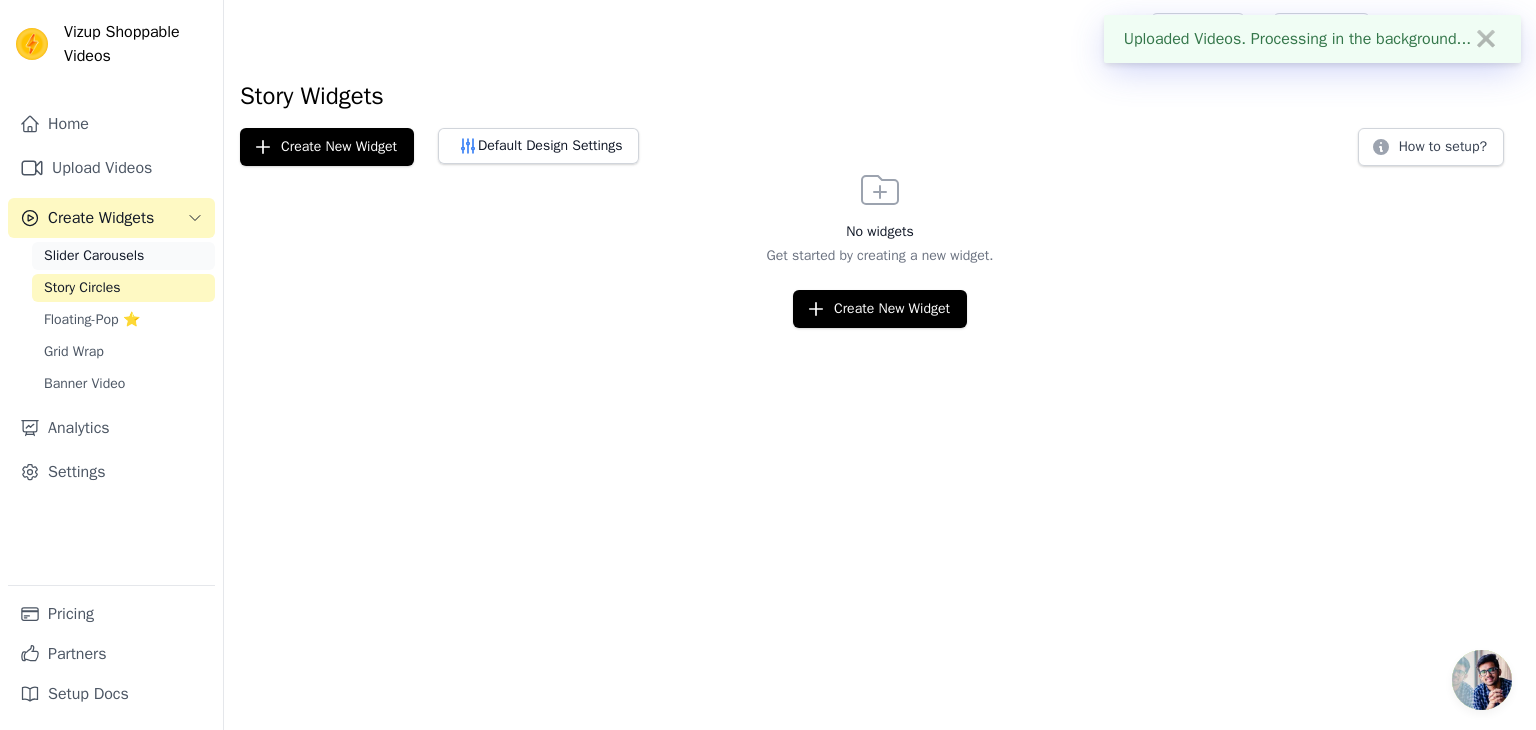 click on "Slider Carousels" at bounding box center [94, 256] 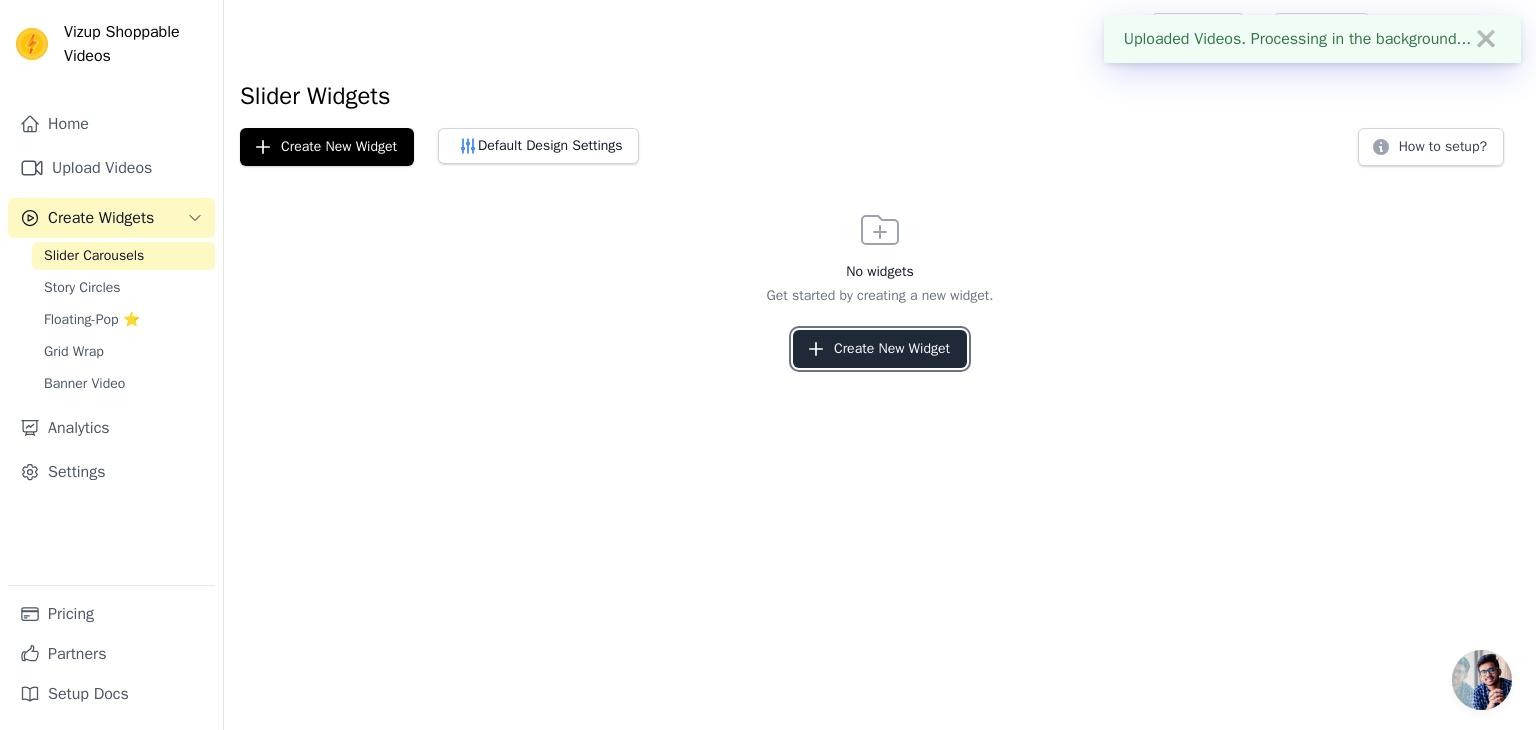 click on "Create New Widget" at bounding box center (880, 349) 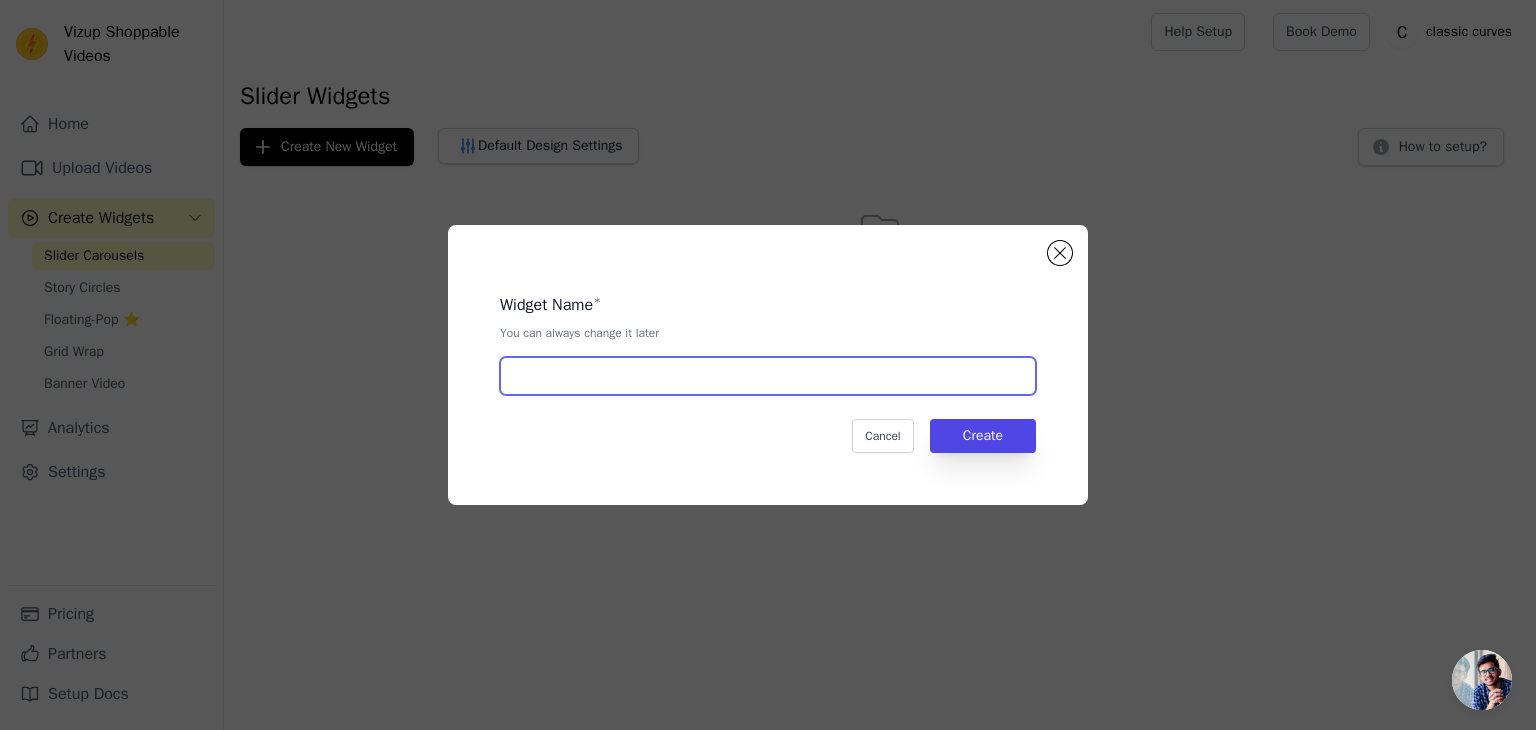 click at bounding box center (768, 376) 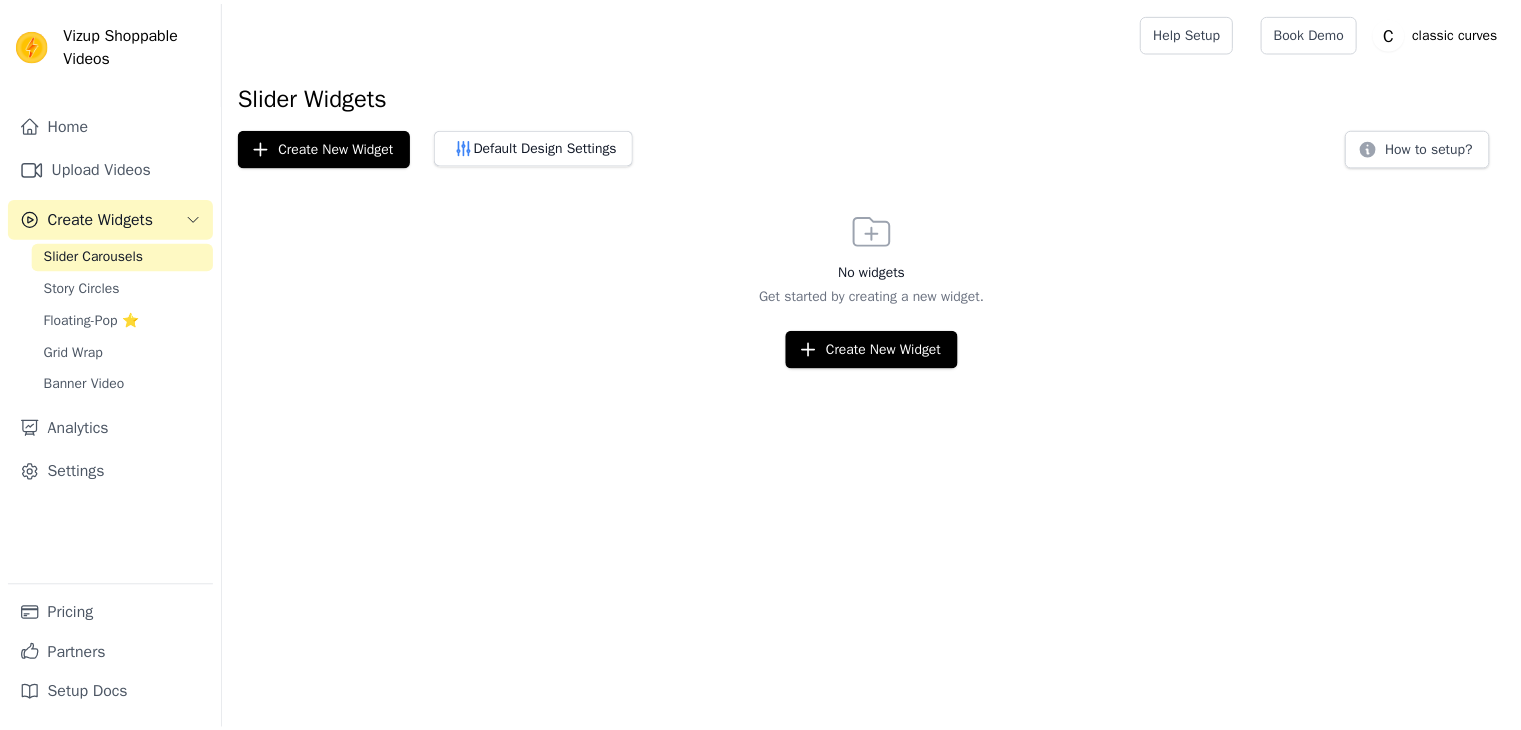scroll, scrollTop: 0, scrollLeft: 0, axis: both 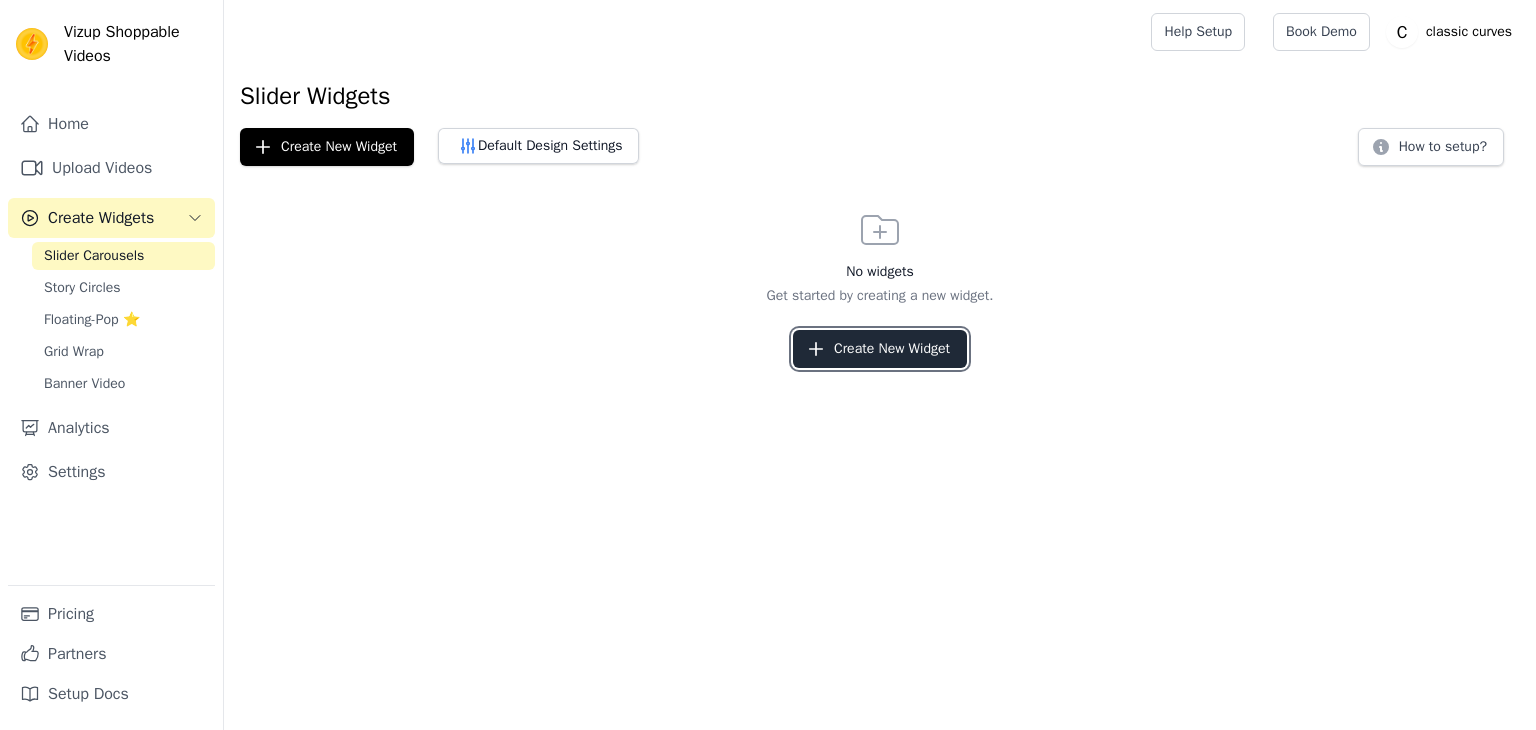 click on "Create New Widget" at bounding box center [880, 349] 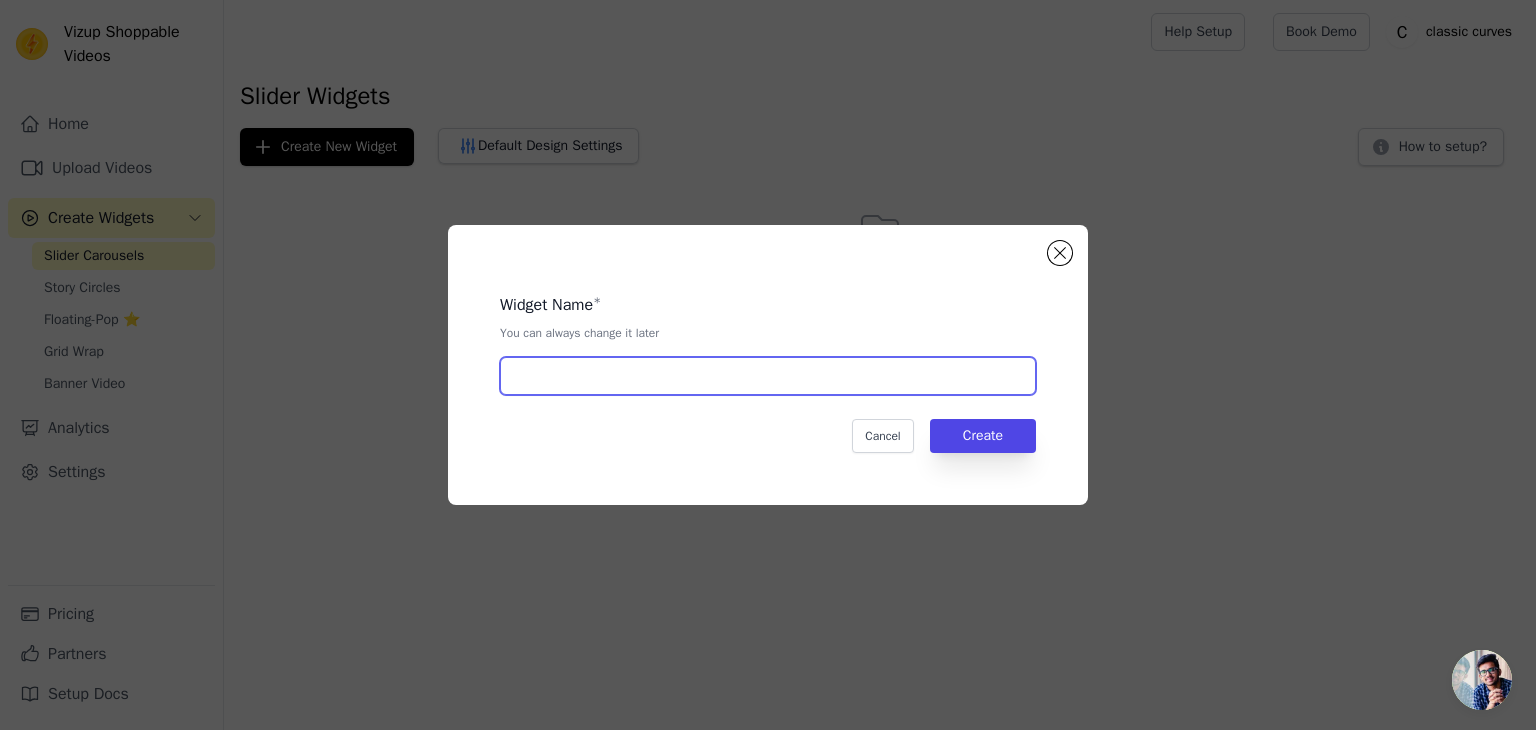 click at bounding box center [768, 376] 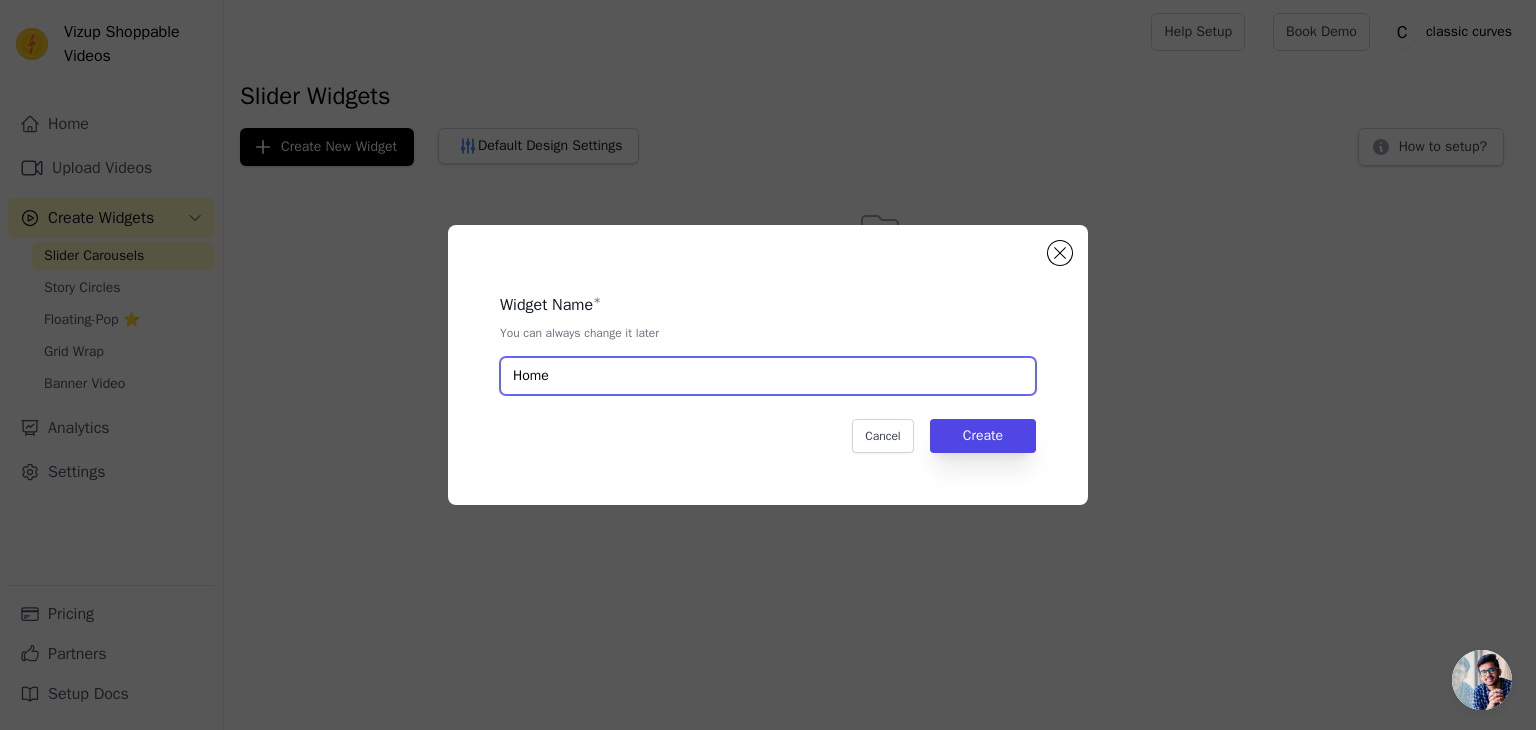 type on "Home" 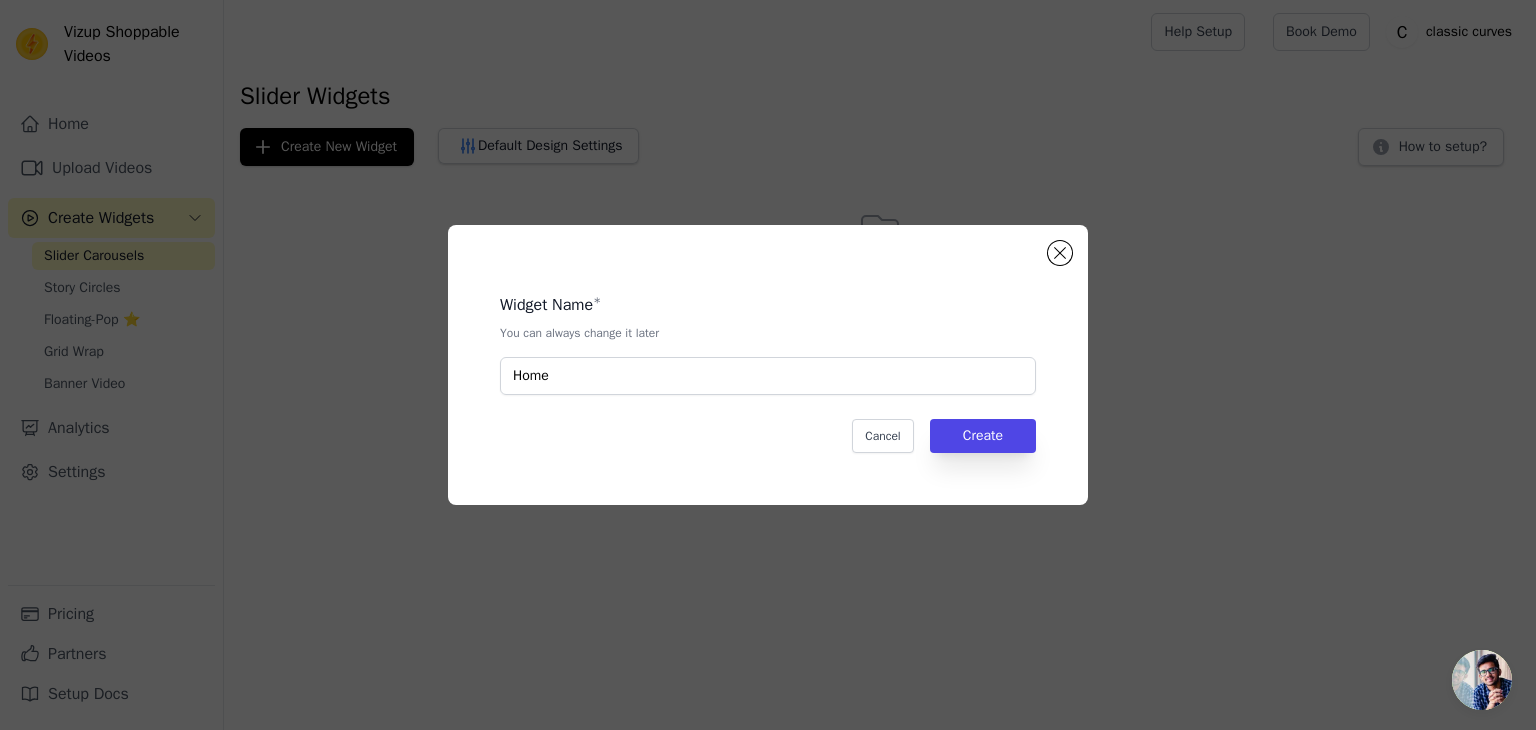 click on "Widget Name   *   You can always change it later   Home     Cancel   Create" at bounding box center [768, 365] 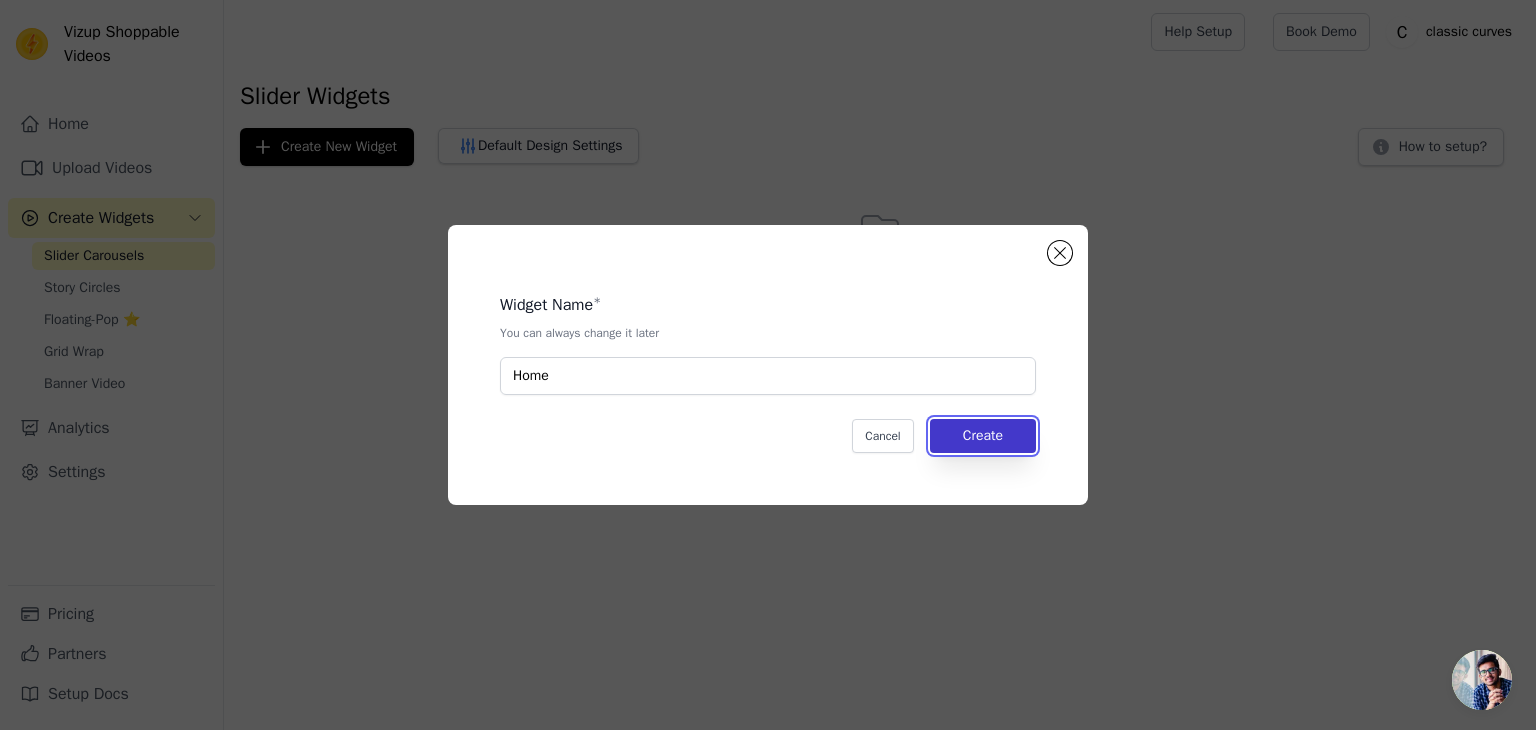 click on "Create" at bounding box center (983, 436) 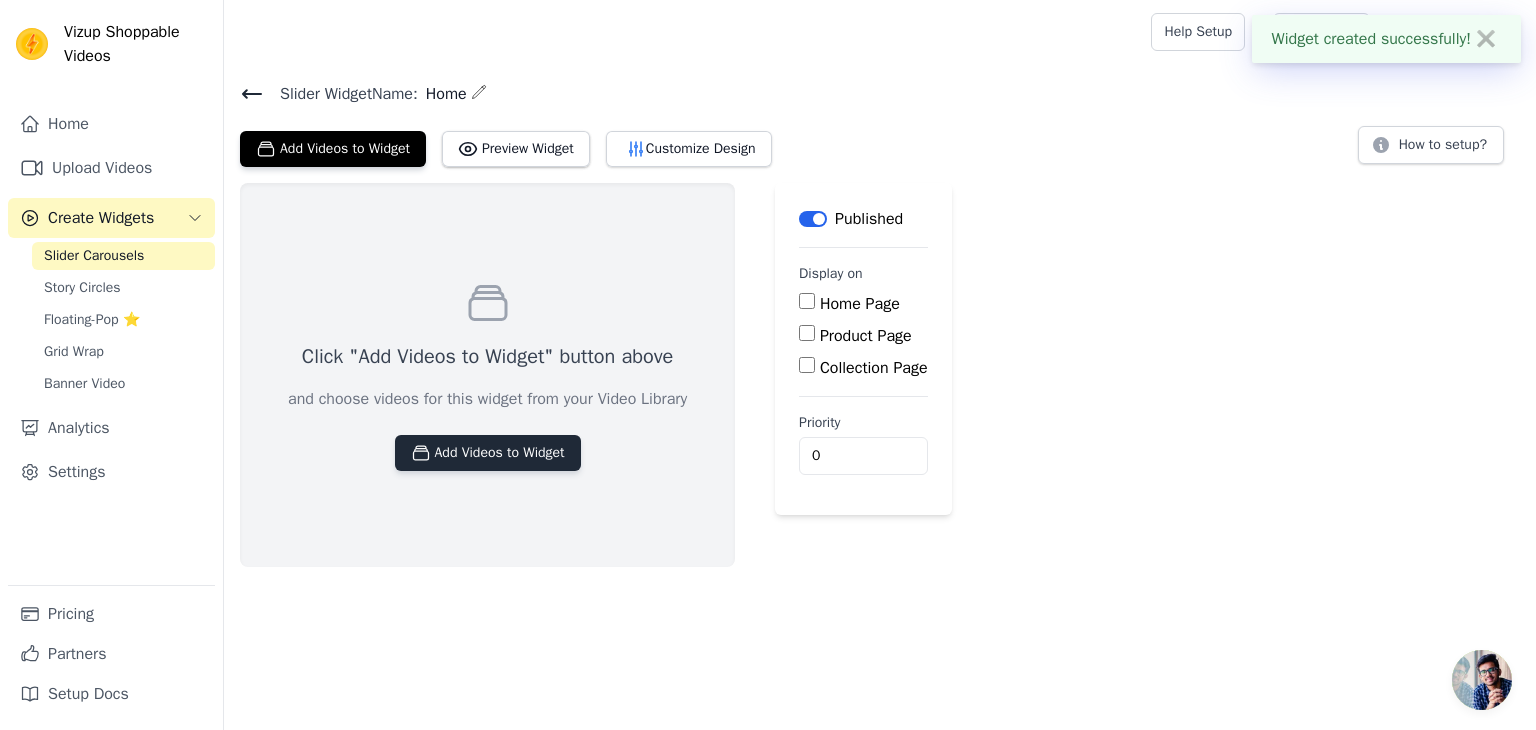 click on "Add Videos to Widget" at bounding box center (488, 453) 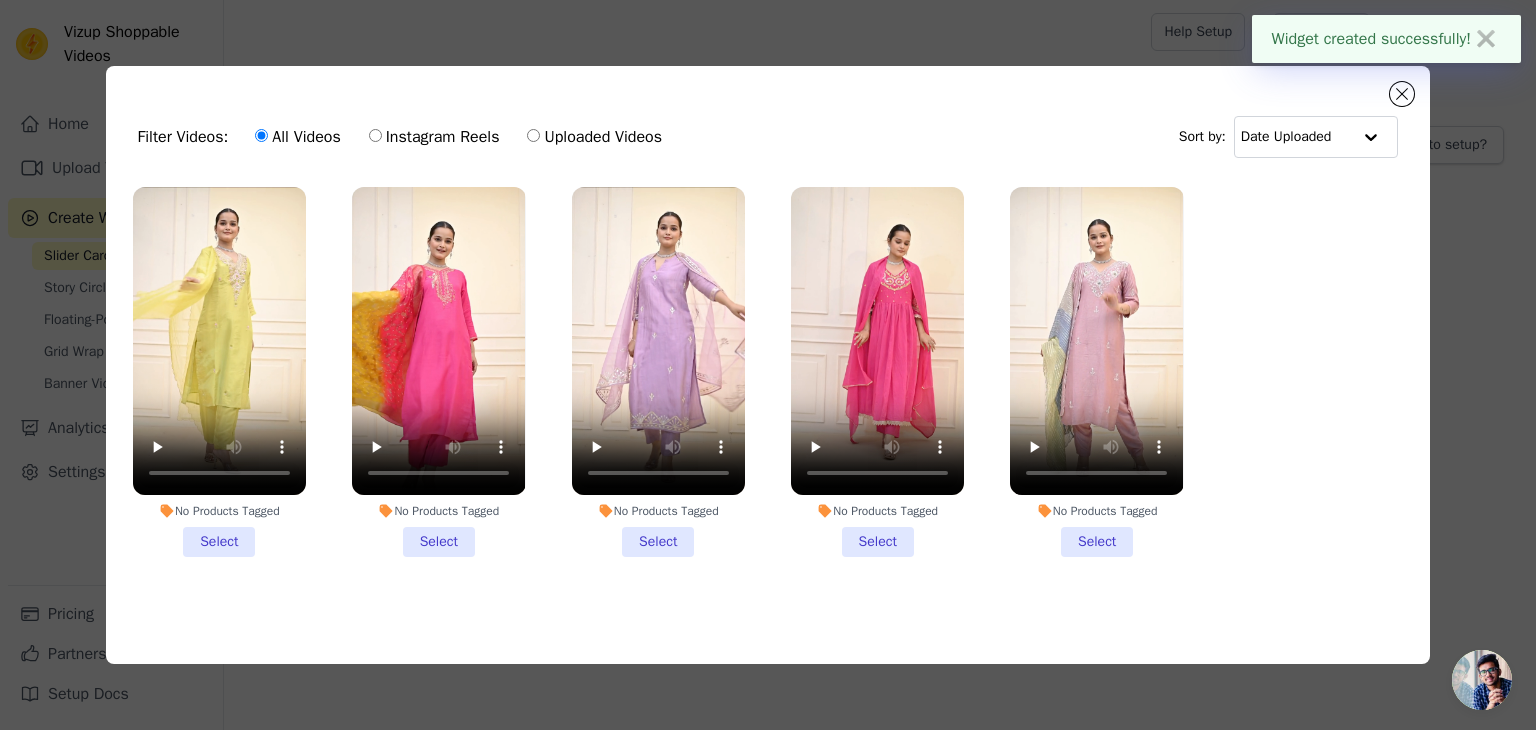 click on "No Products Tagged     Select" at bounding box center [219, 372] 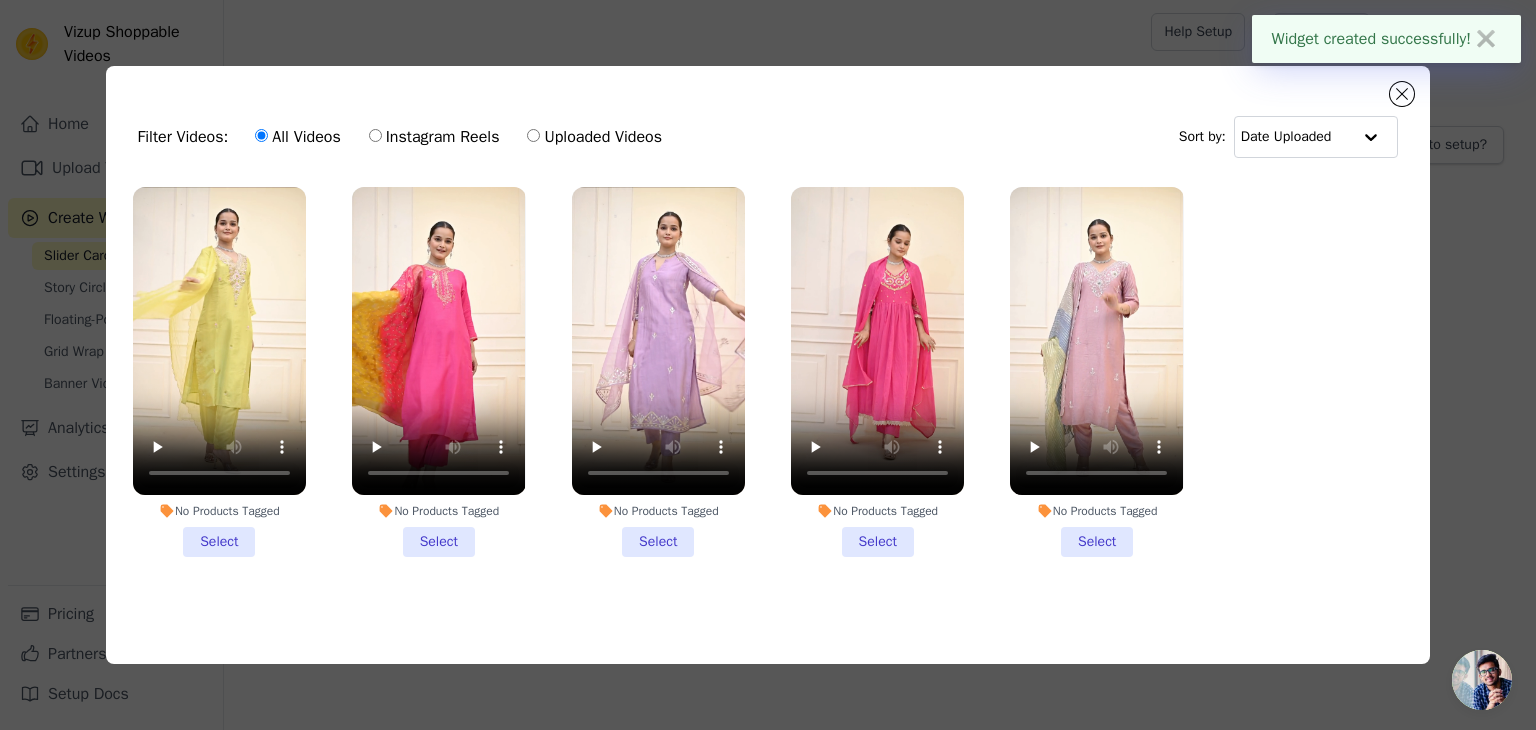 click on "No Products Tagged     Select" at bounding box center (0, 0) 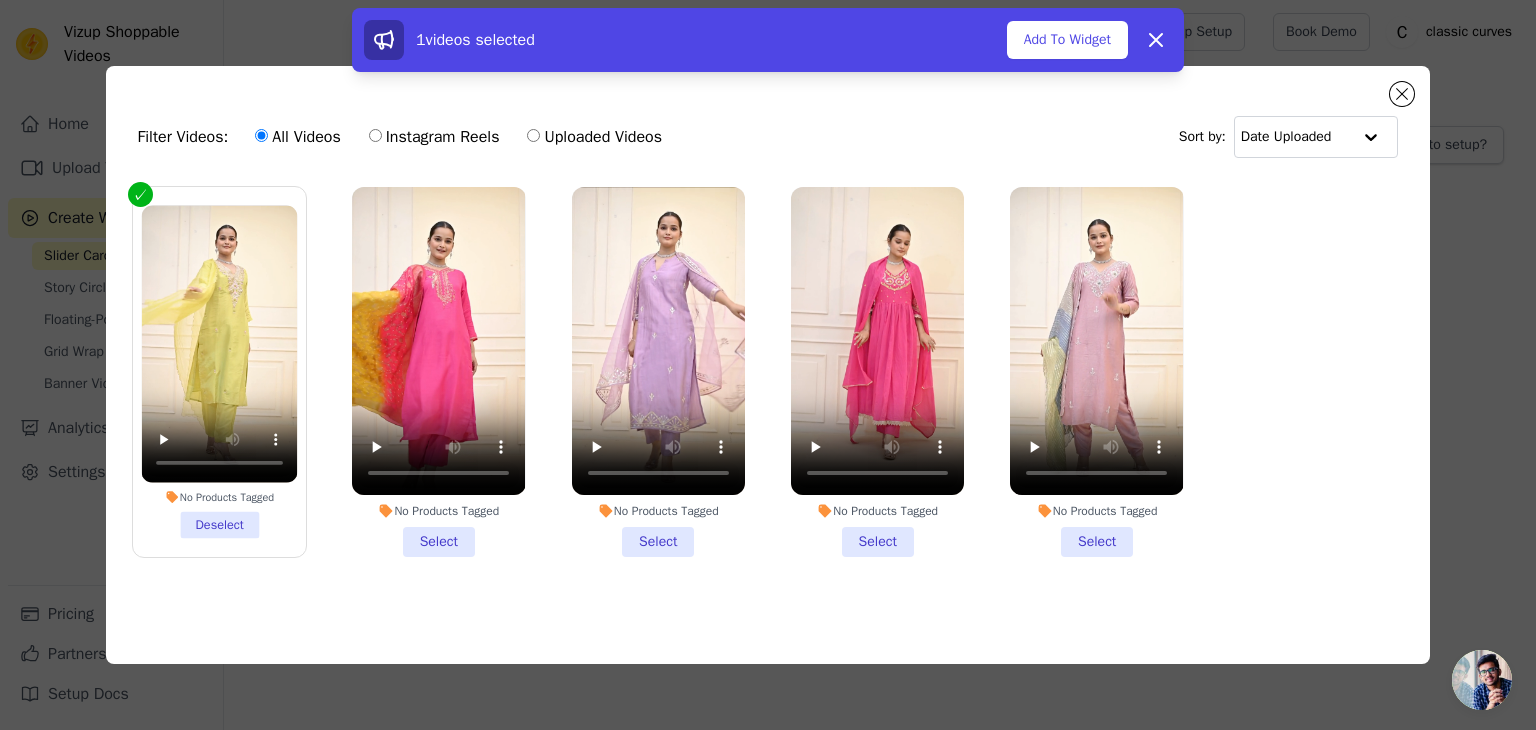 click on "No Products Tagged     Select" at bounding box center (438, 372) 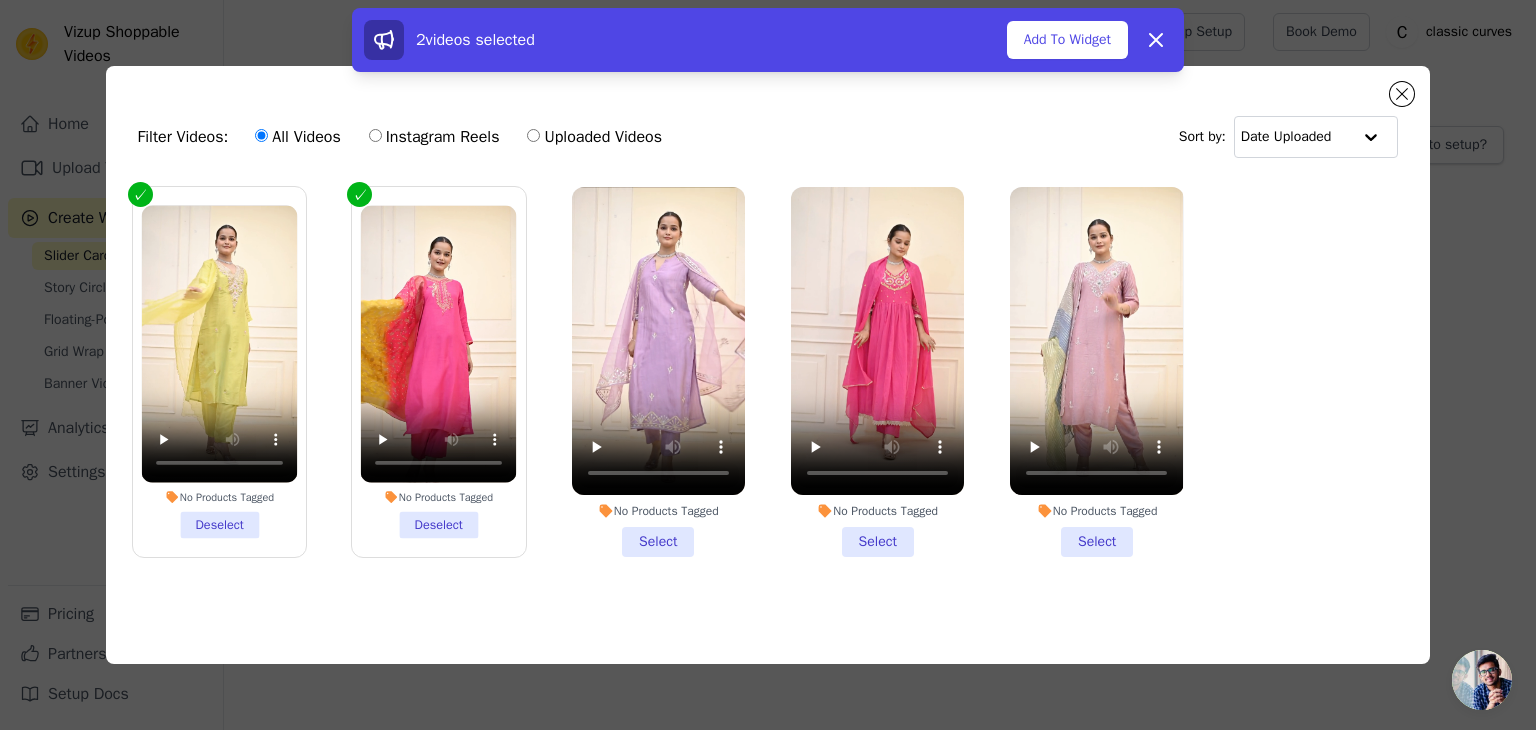 click on "No Products Tagged     Select" at bounding box center (658, 372) 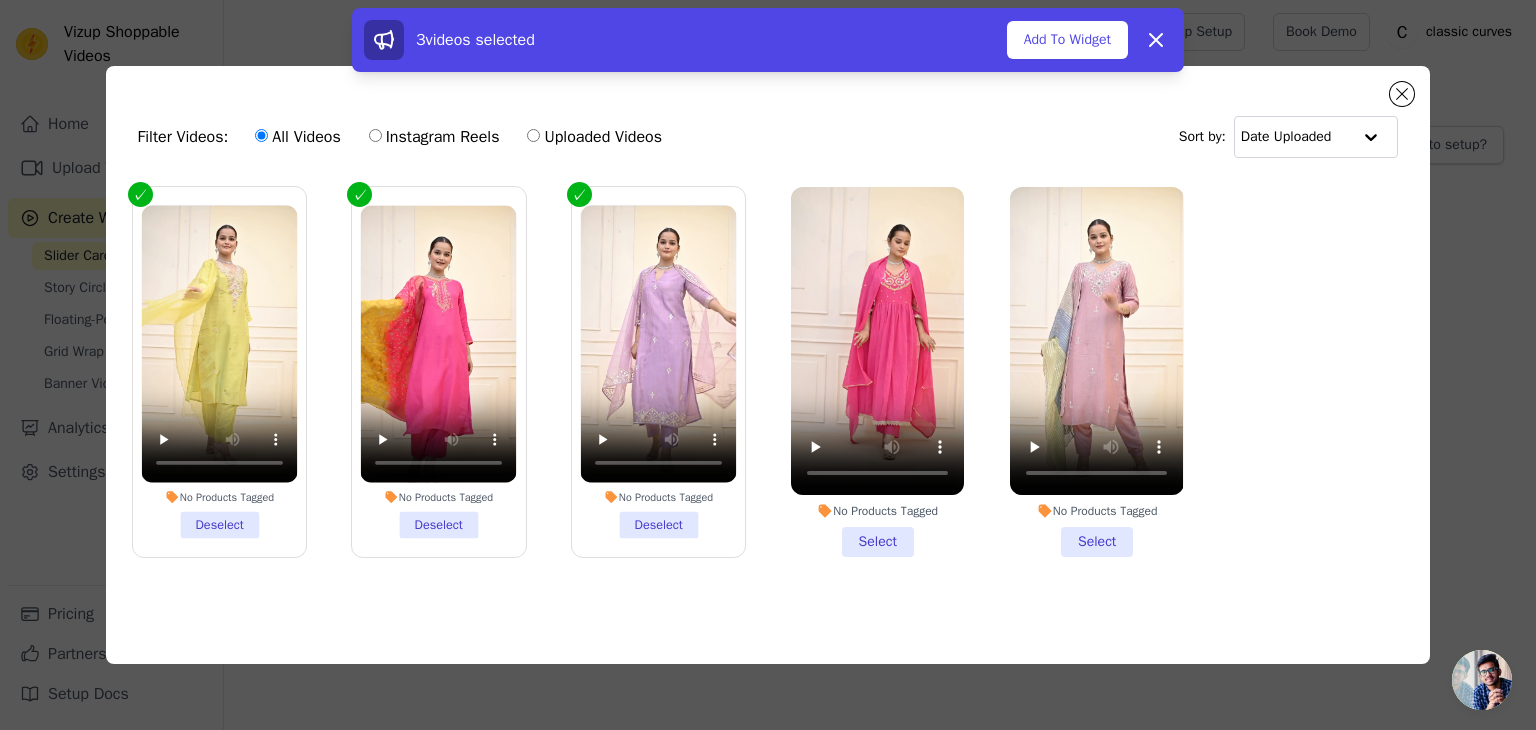 drag, startPoint x: 795, startPoint y: 537, endPoint x: 860, endPoint y: 532, distance: 65.192024 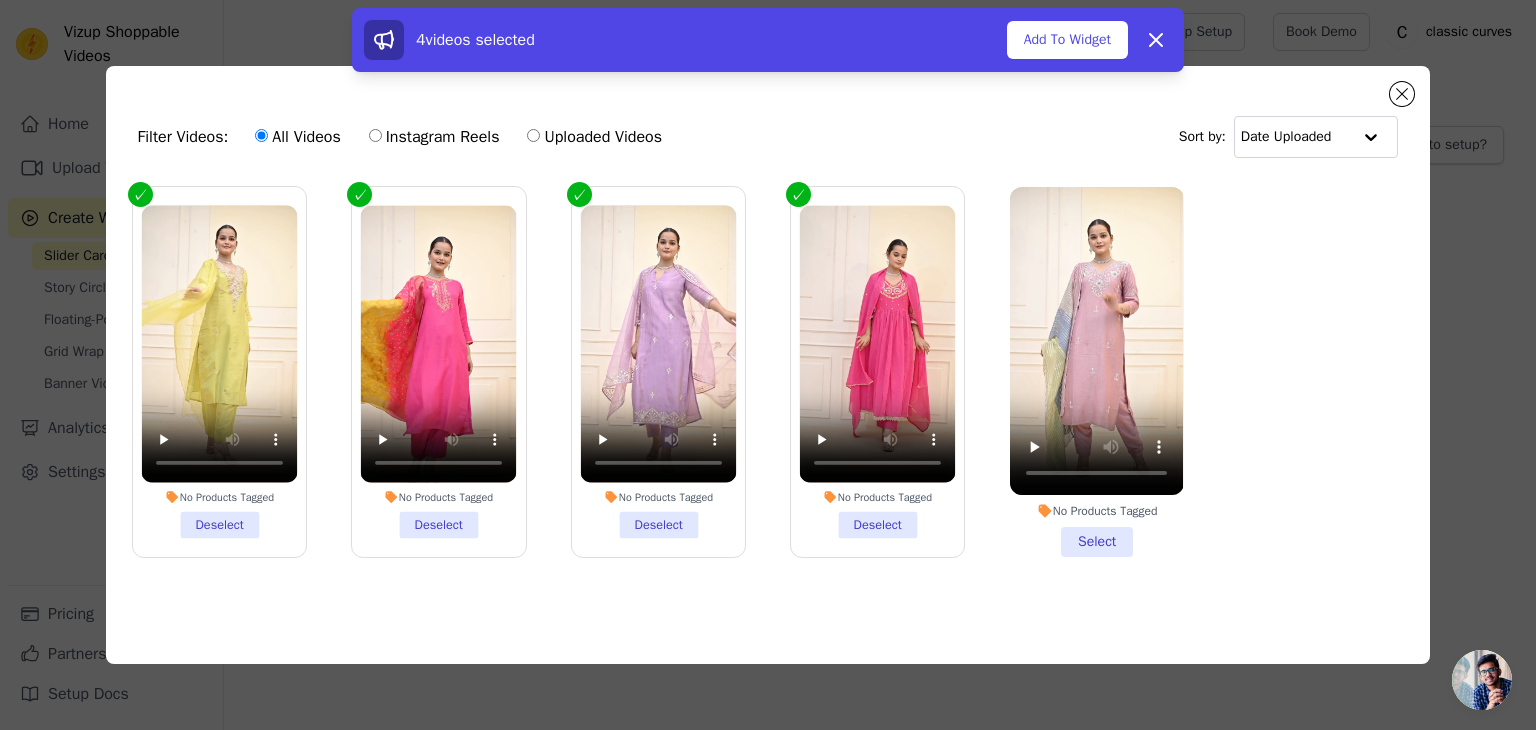 click on "No Products Tagged     Select" at bounding box center [1096, 372] 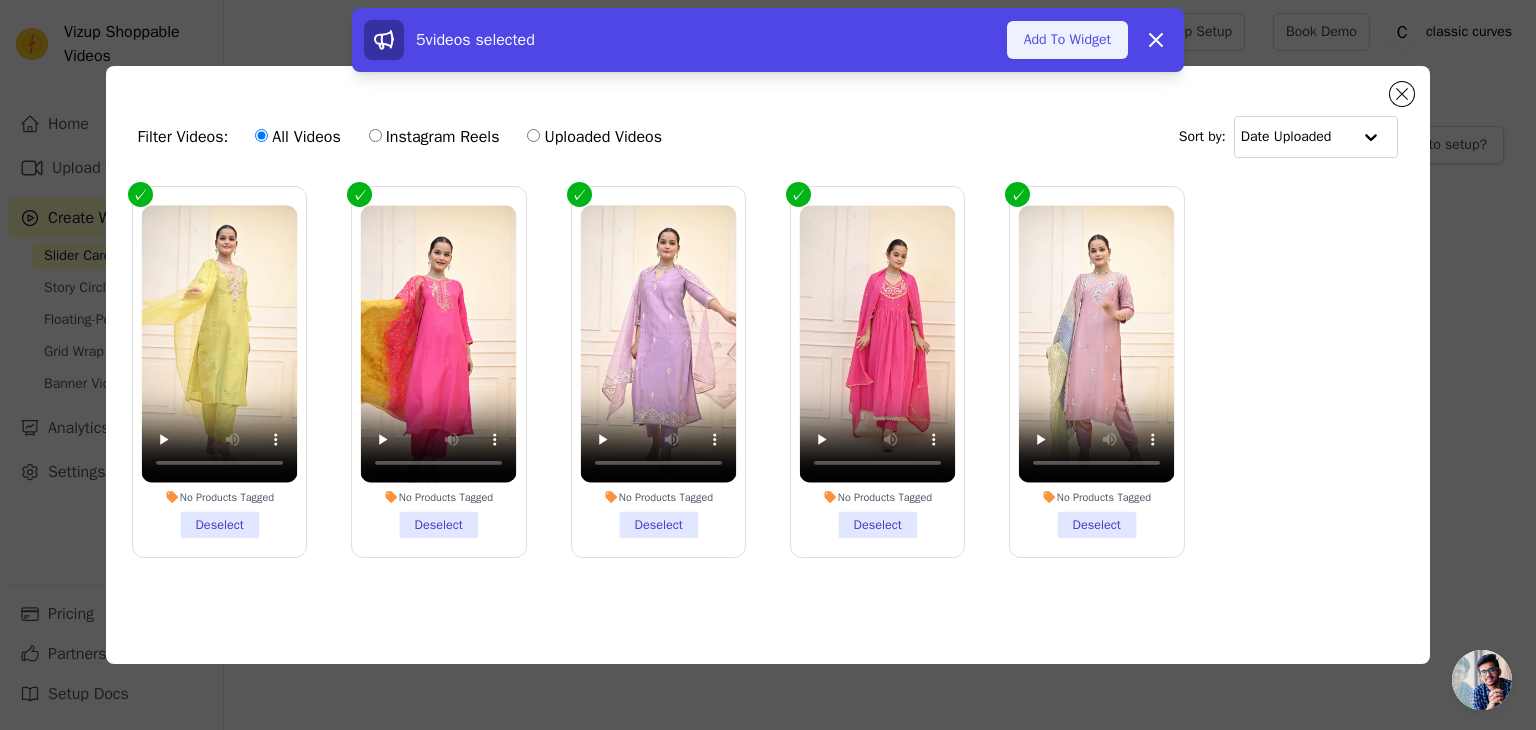 click on "Add To Widget" at bounding box center (1067, 40) 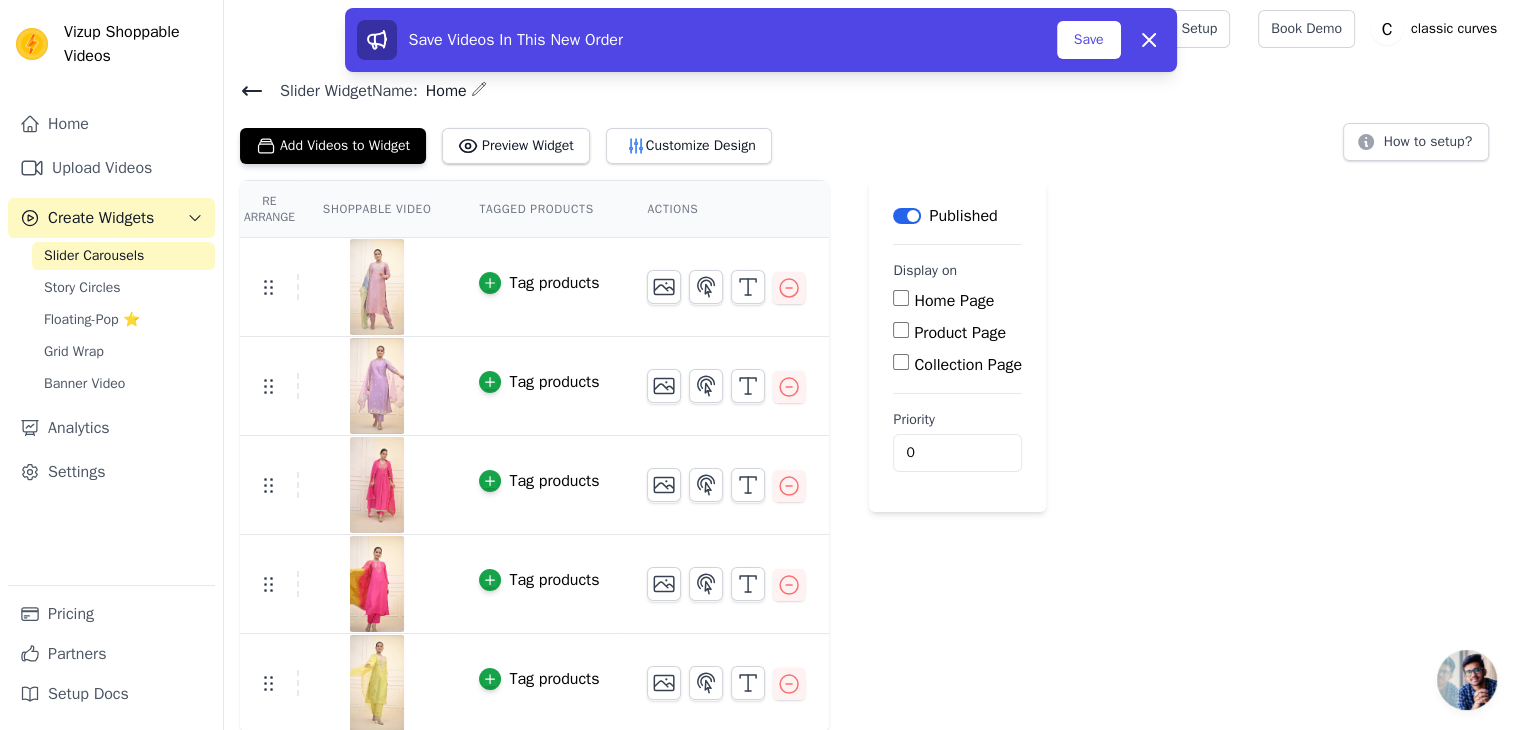 scroll, scrollTop: 4, scrollLeft: 0, axis: vertical 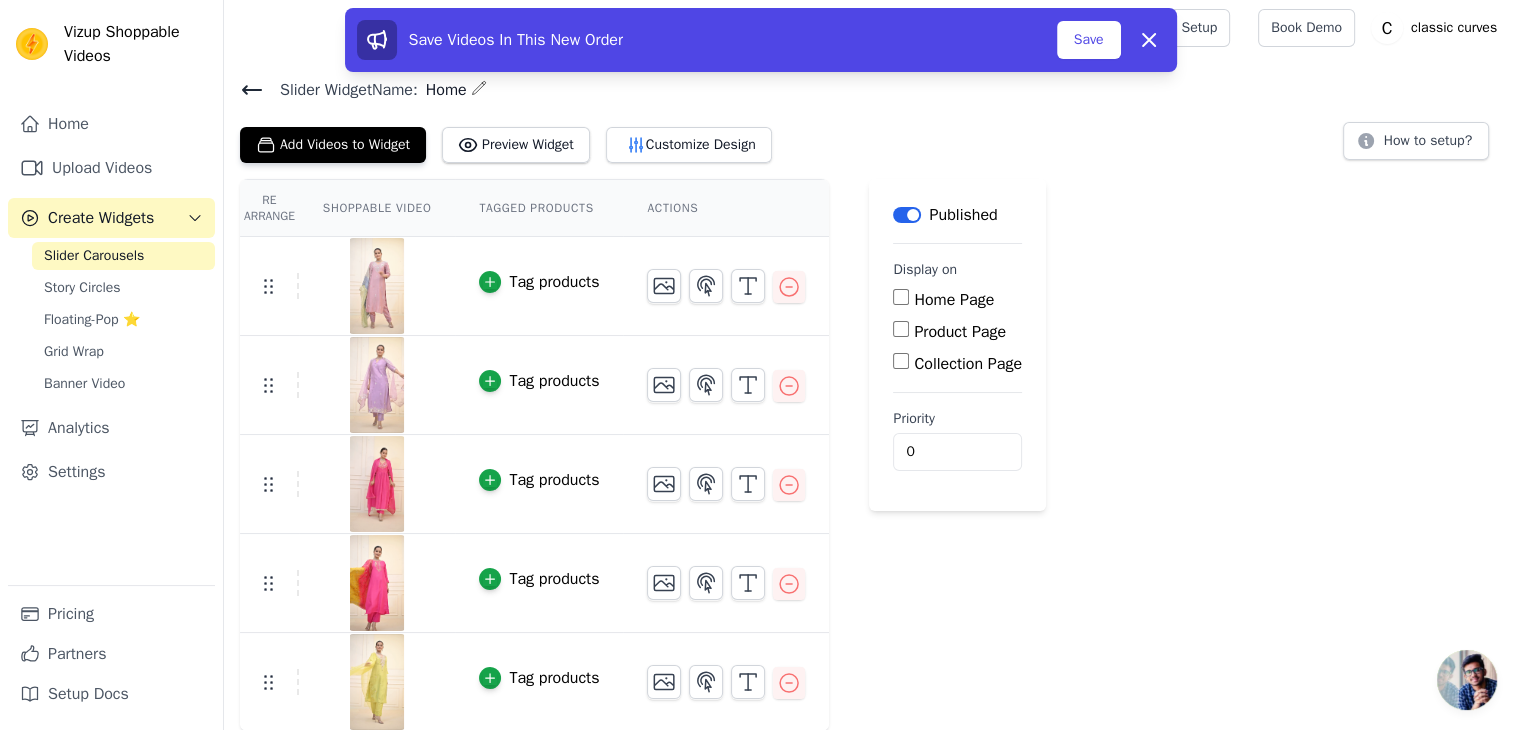 click on "Home Page" at bounding box center [901, 297] 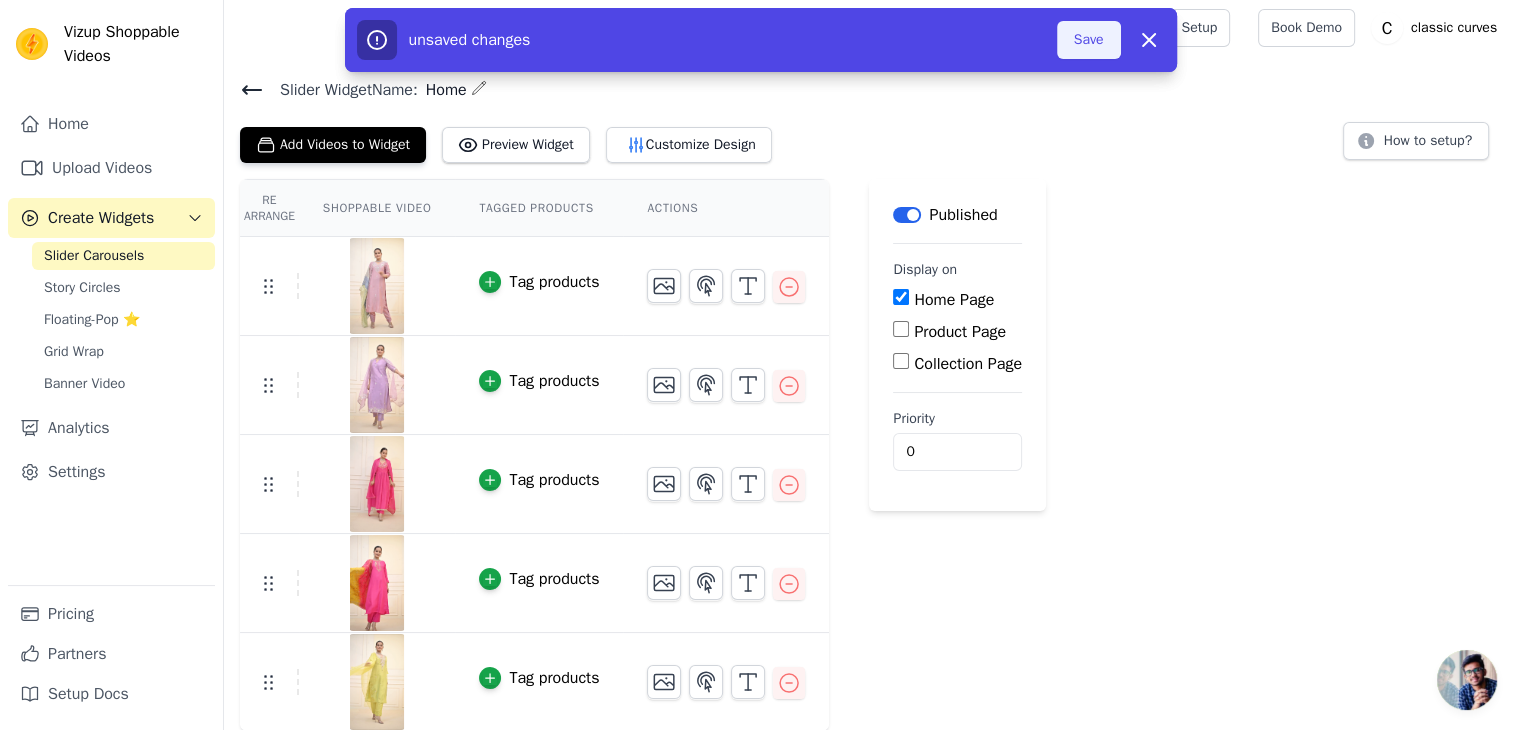 click on "Save" at bounding box center [1089, 40] 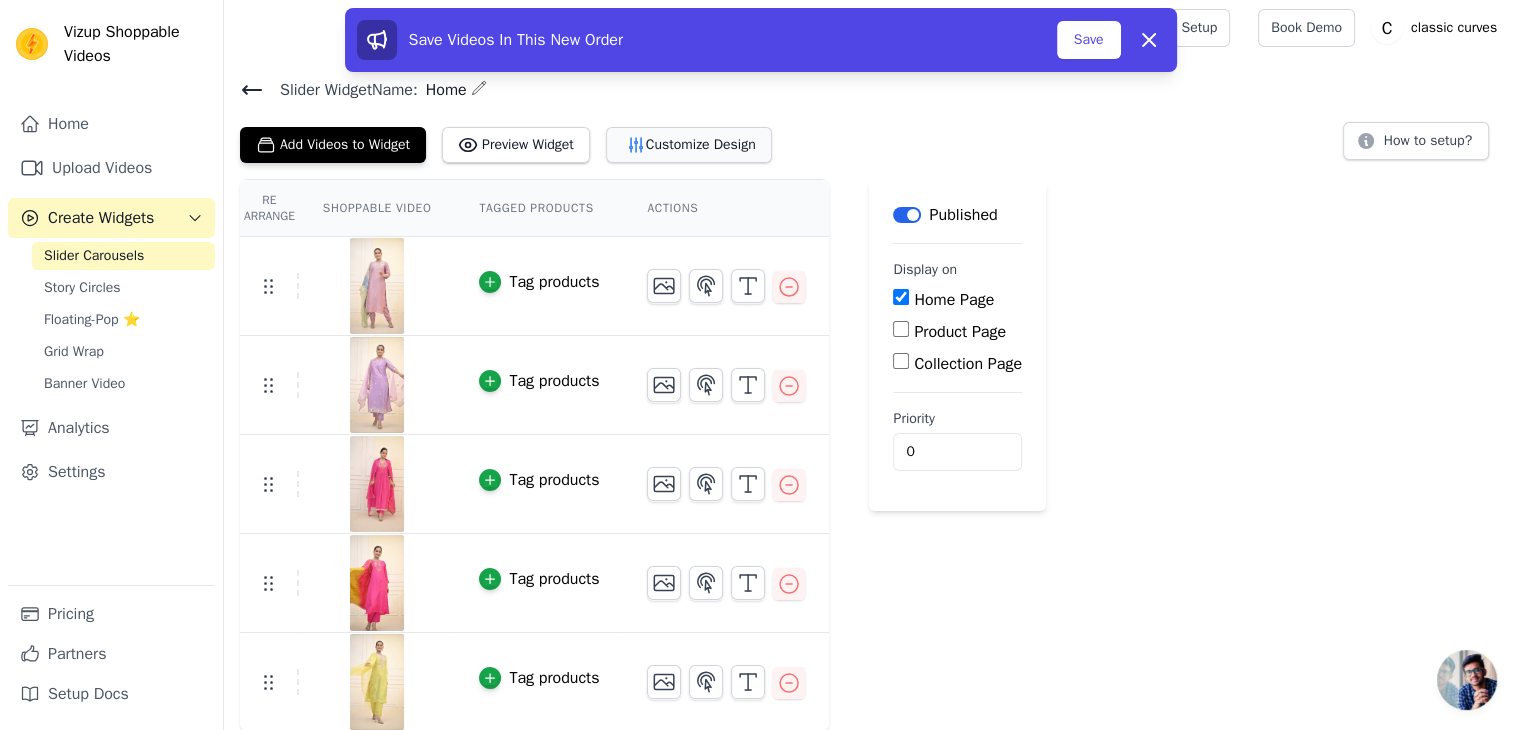 click 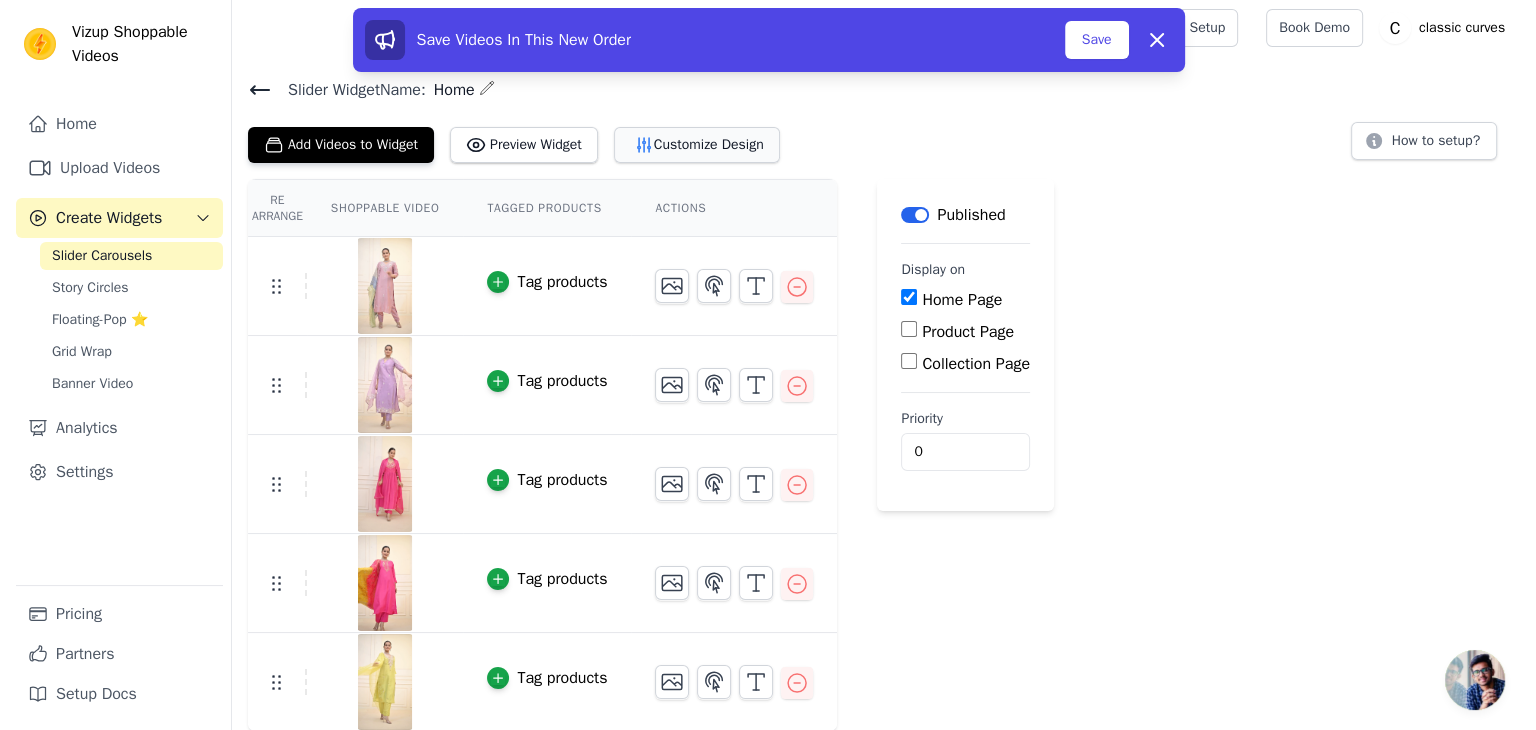 scroll, scrollTop: 0, scrollLeft: 0, axis: both 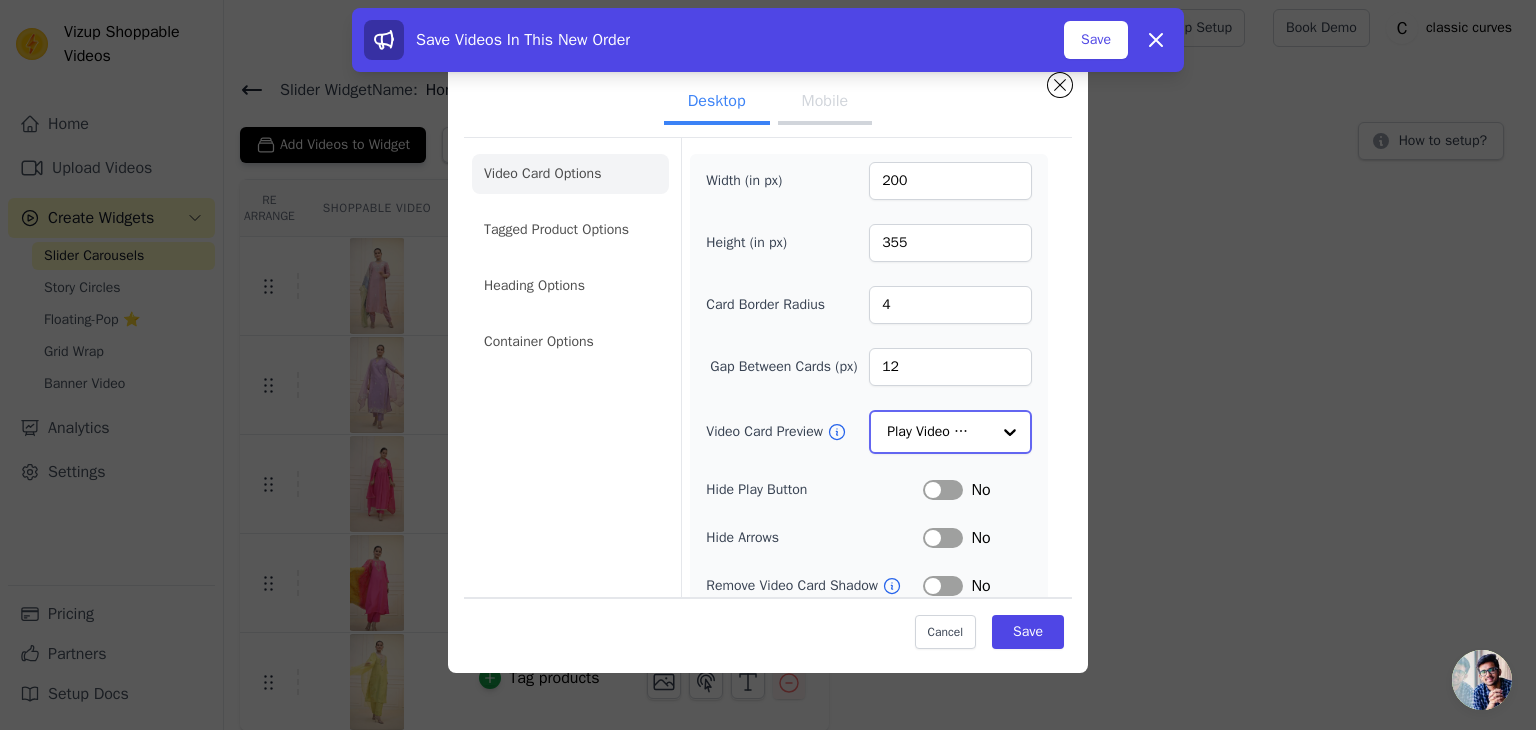click on "Video Card Preview" 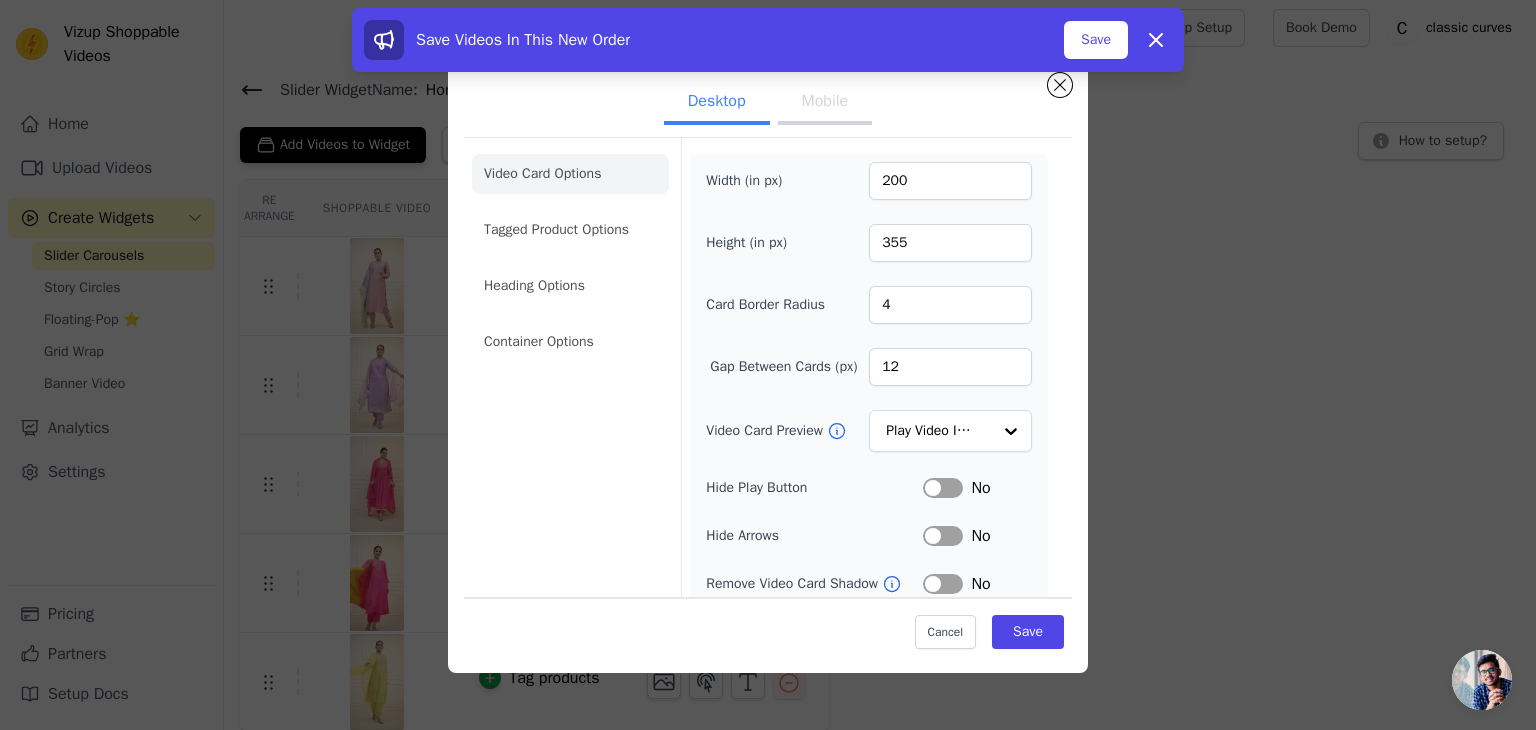 click on "Video Card Options Tagged Product Options Heading Options Container Options   Width (in px)   200   Height (in px)   355   Card Border Radius   4   Gap Between Cards (px)   12   Video Card Preview           Play Video In Loop               Hide Play Button   Label     No   Hide Arrows   Label     No   Remove Video Card Shadow     Label     No   Auto Loop Slider     Label     No   Shopping Icon on Video Cards   Label     No   Add to Cart on Video Cards     Label     No" at bounding box center [768, 446] 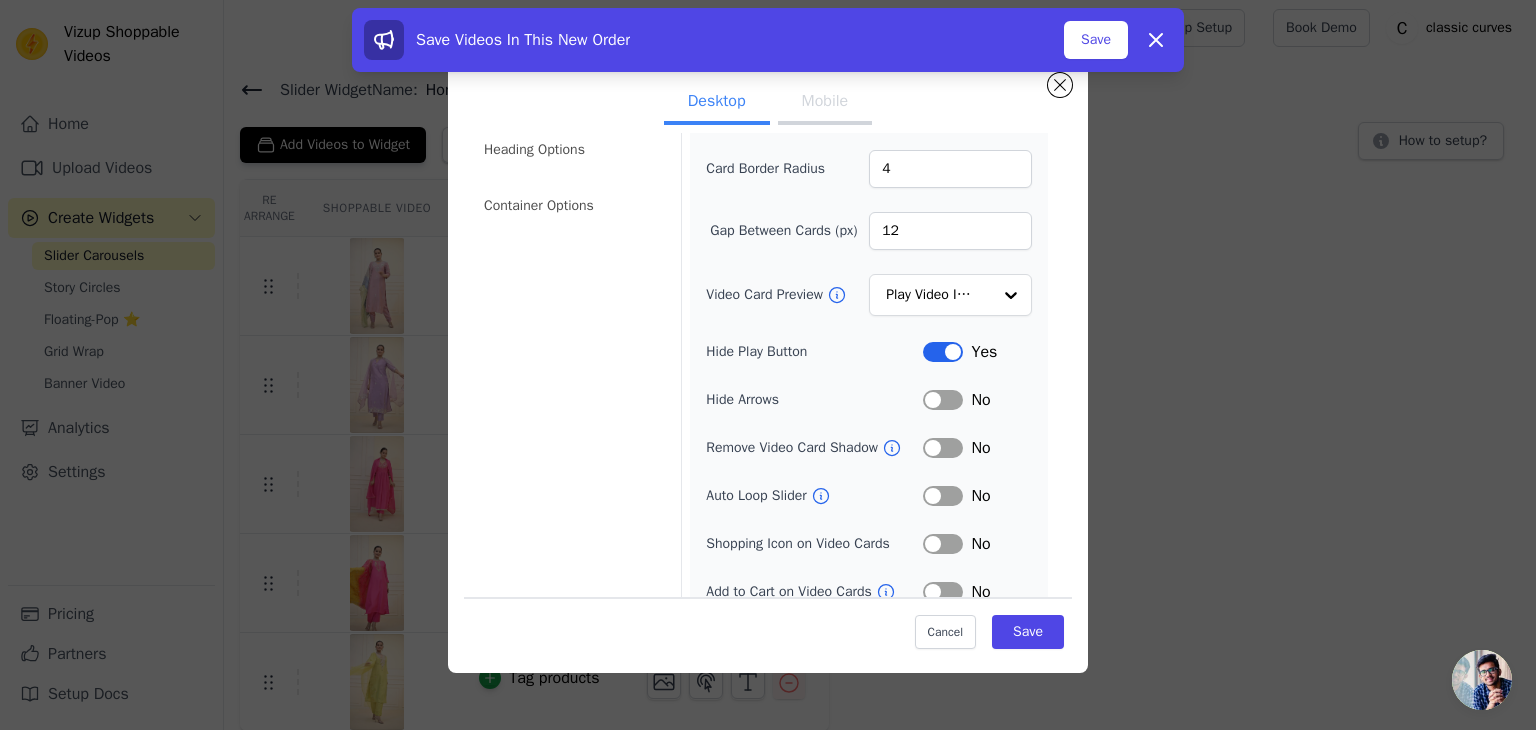 scroll, scrollTop: 156, scrollLeft: 0, axis: vertical 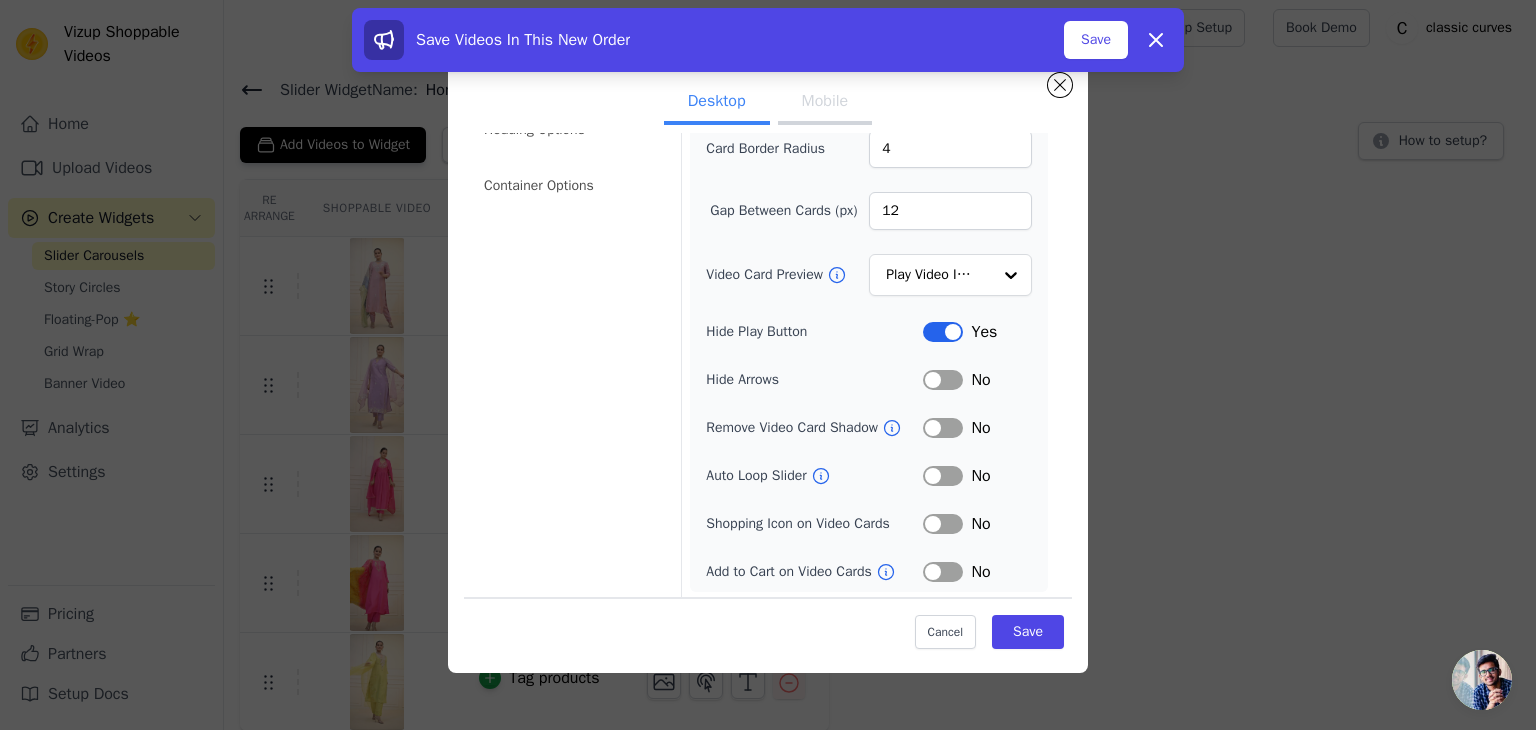click on "Label" at bounding box center [943, 476] 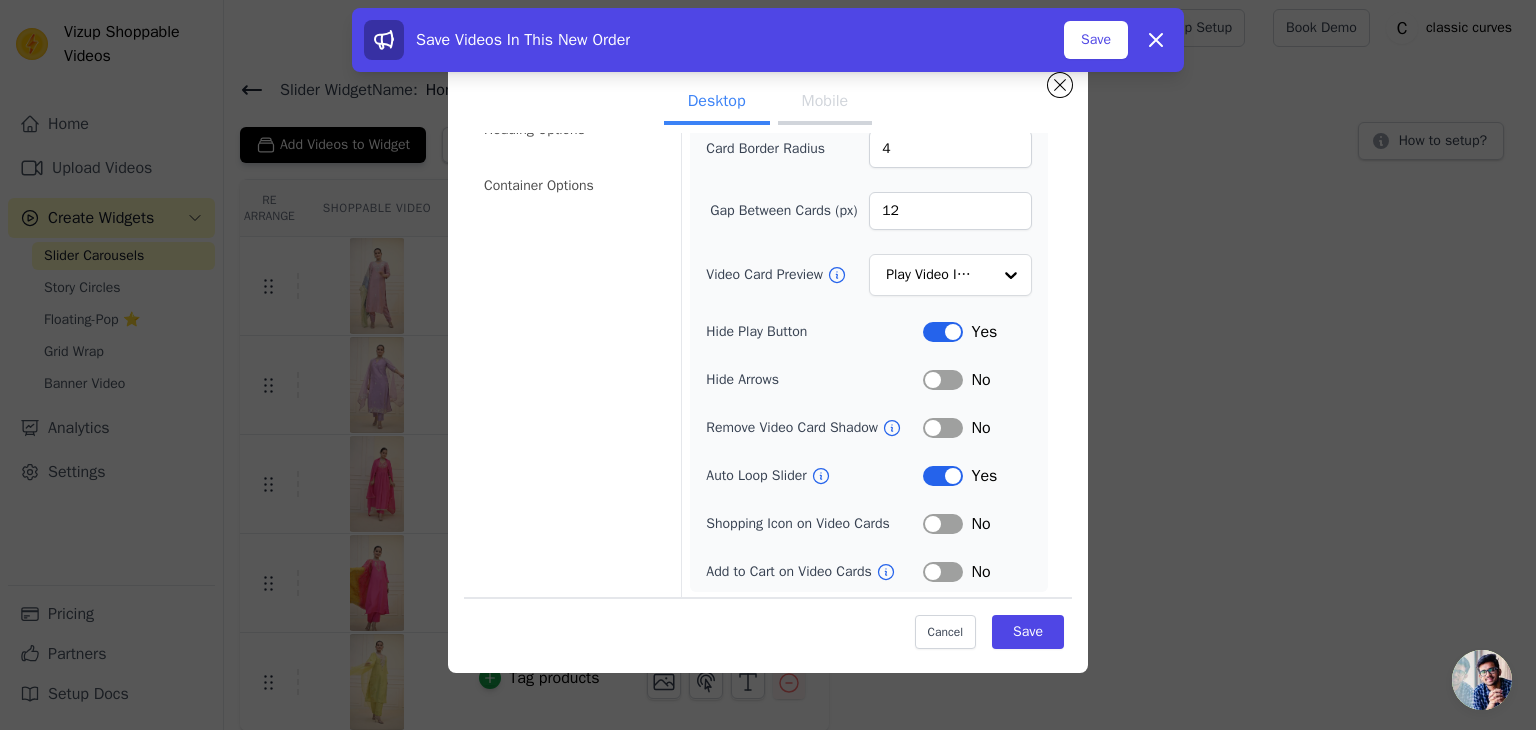 click on "Label" at bounding box center (943, 476) 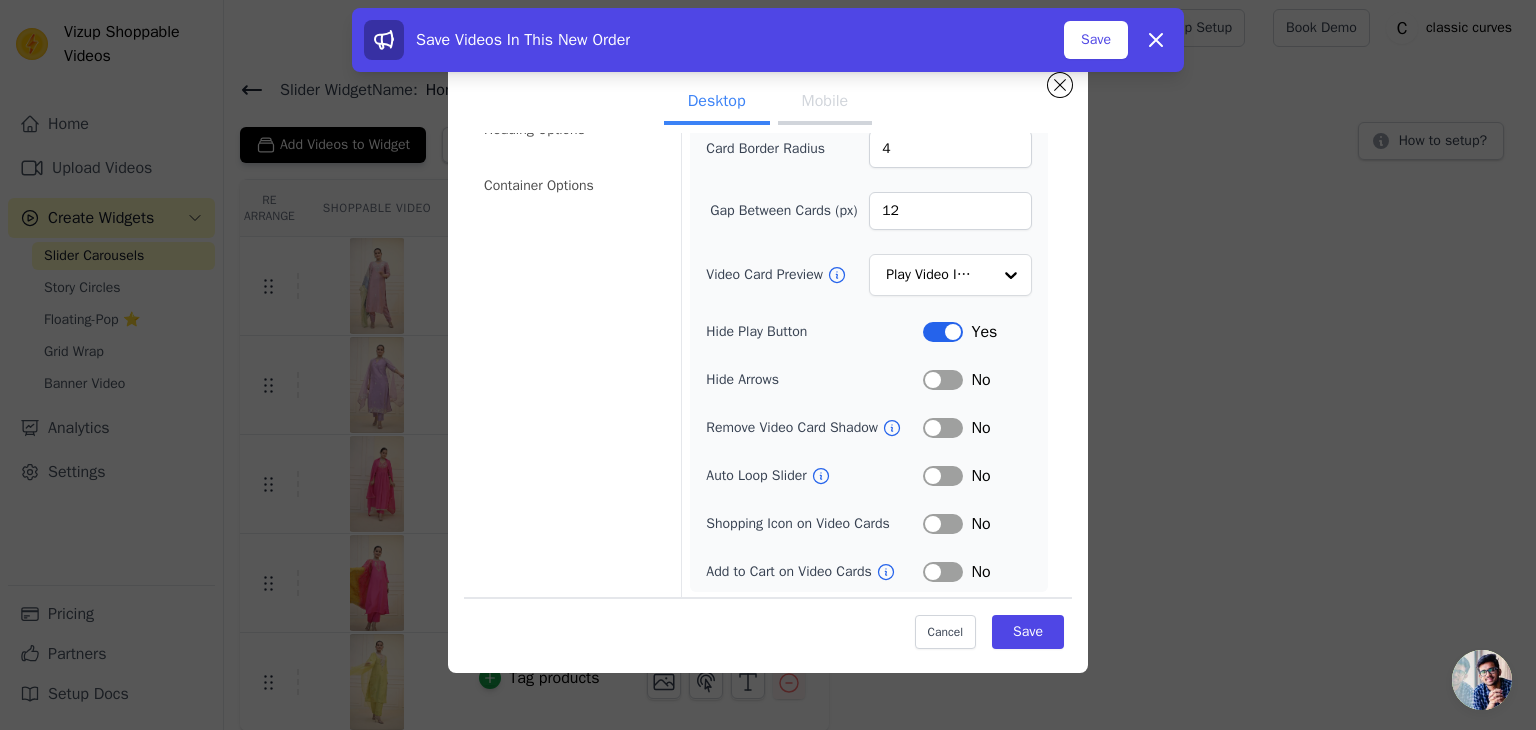 click on "Label" at bounding box center [943, 524] 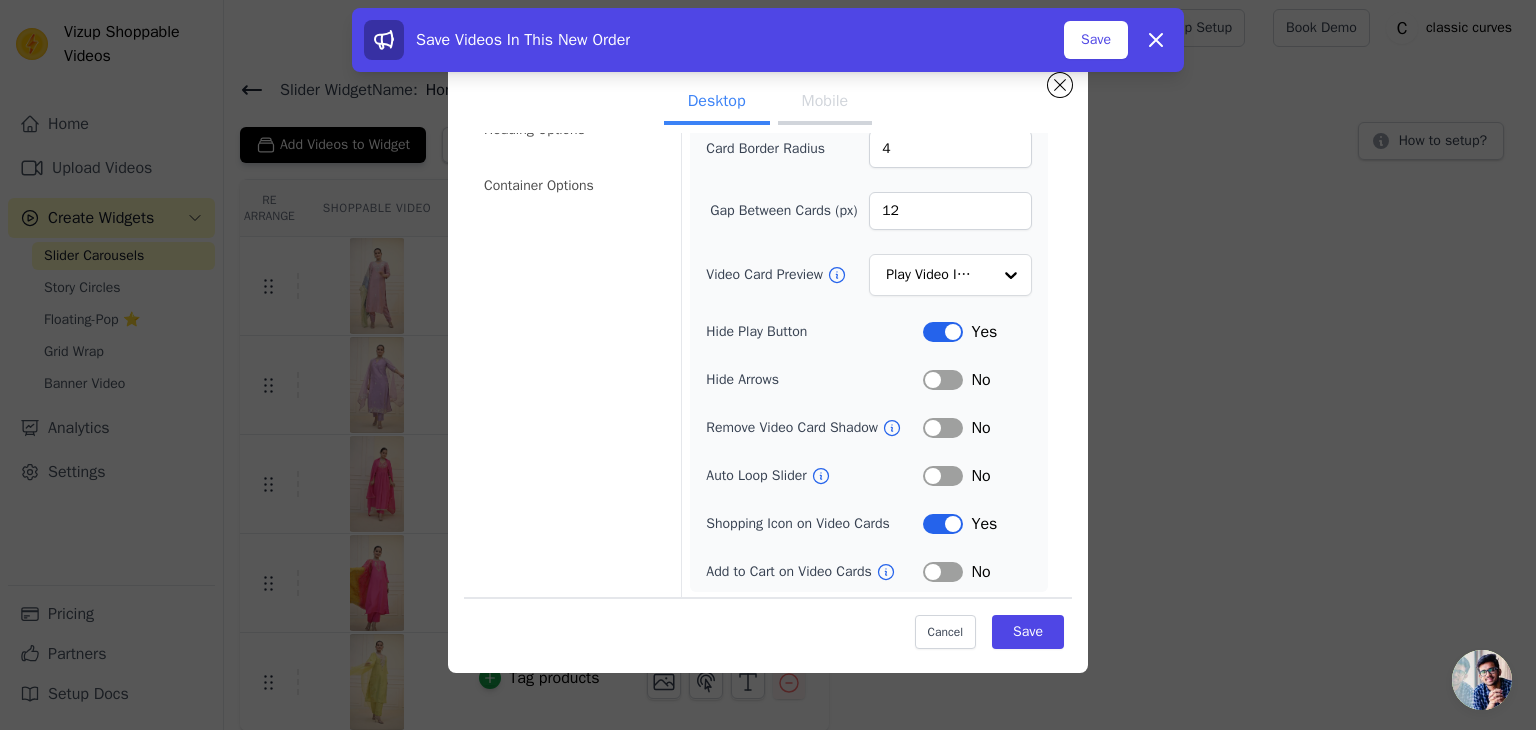 click on "Label" at bounding box center (943, 380) 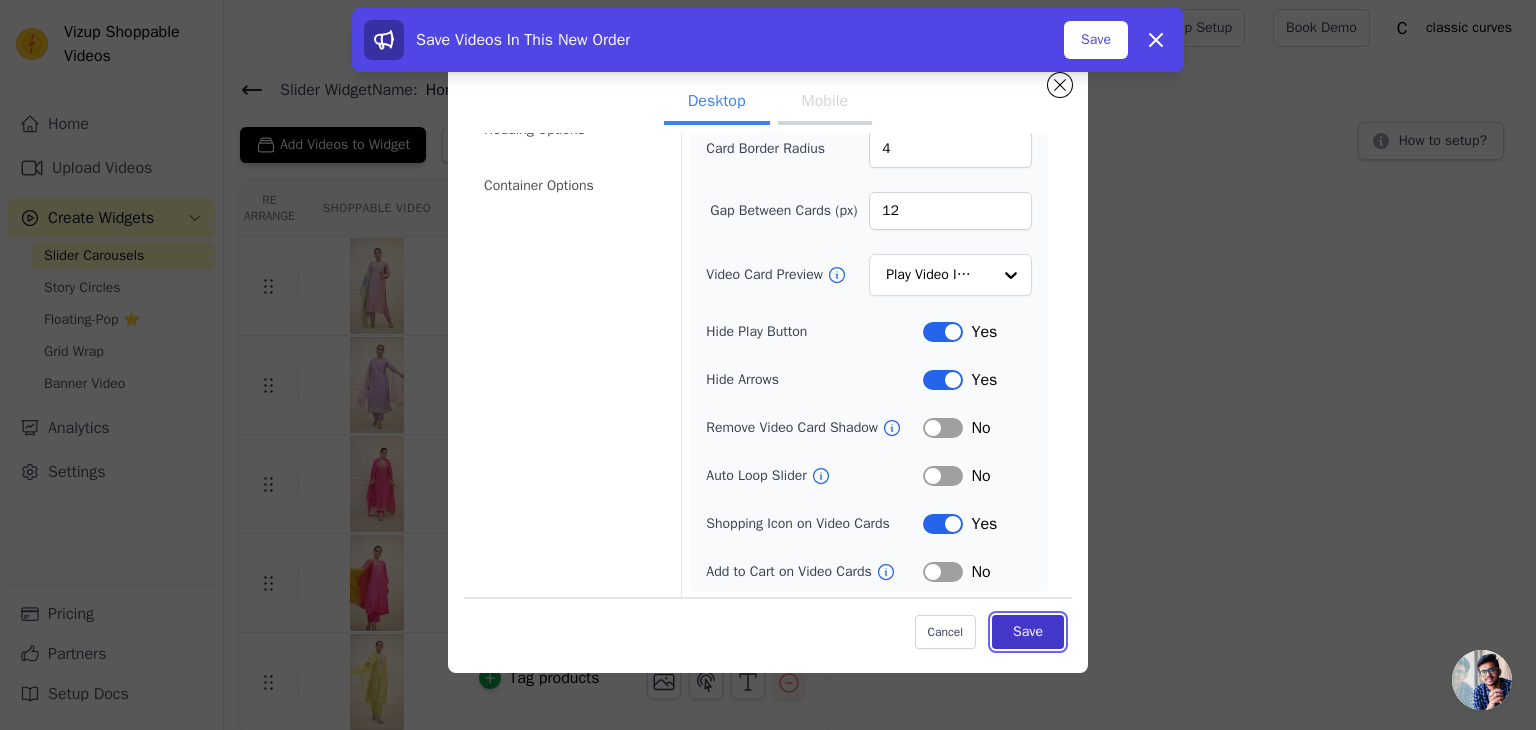 click on "Save" at bounding box center [1028, 632] 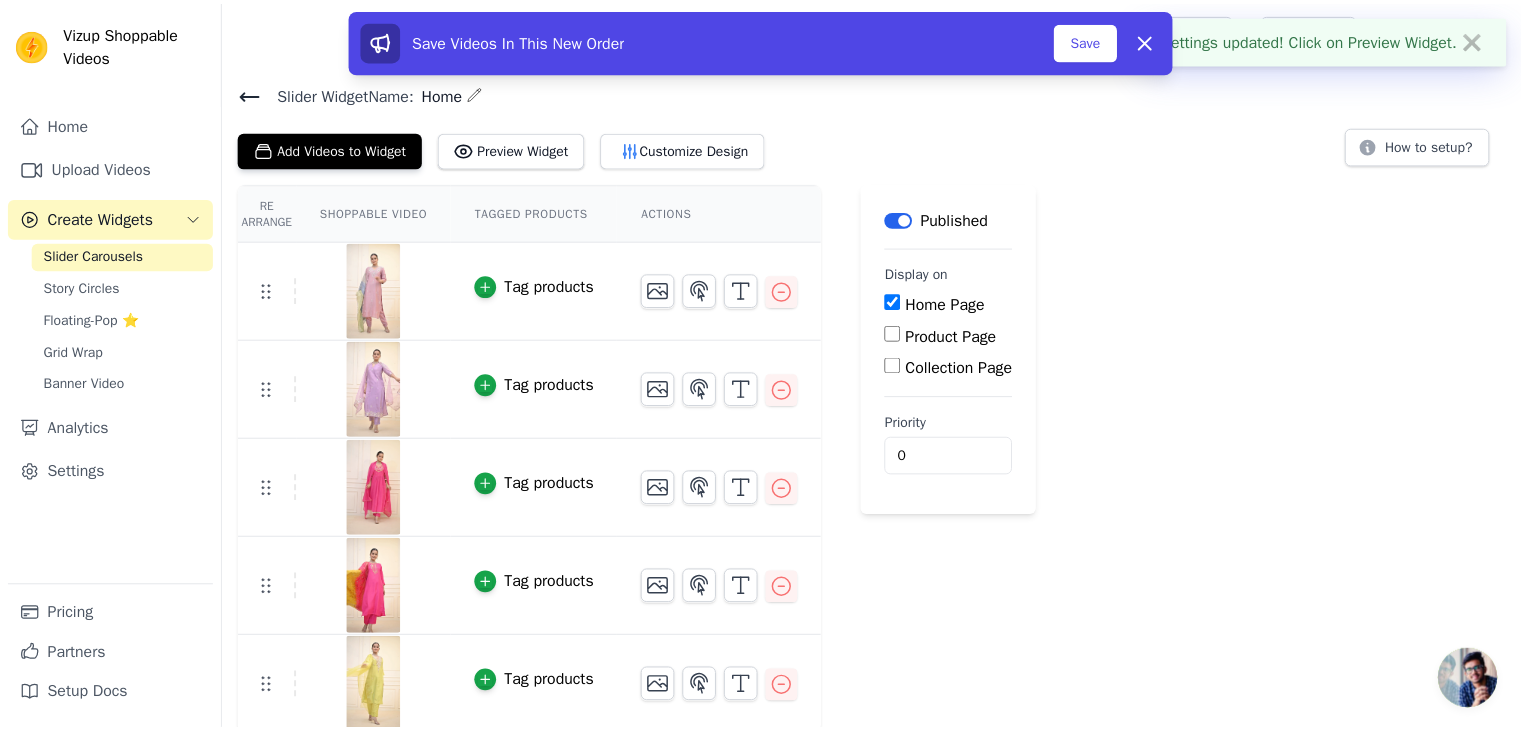 scroll, scrollTop: 4, scrollLeft: 0, axis: vertical 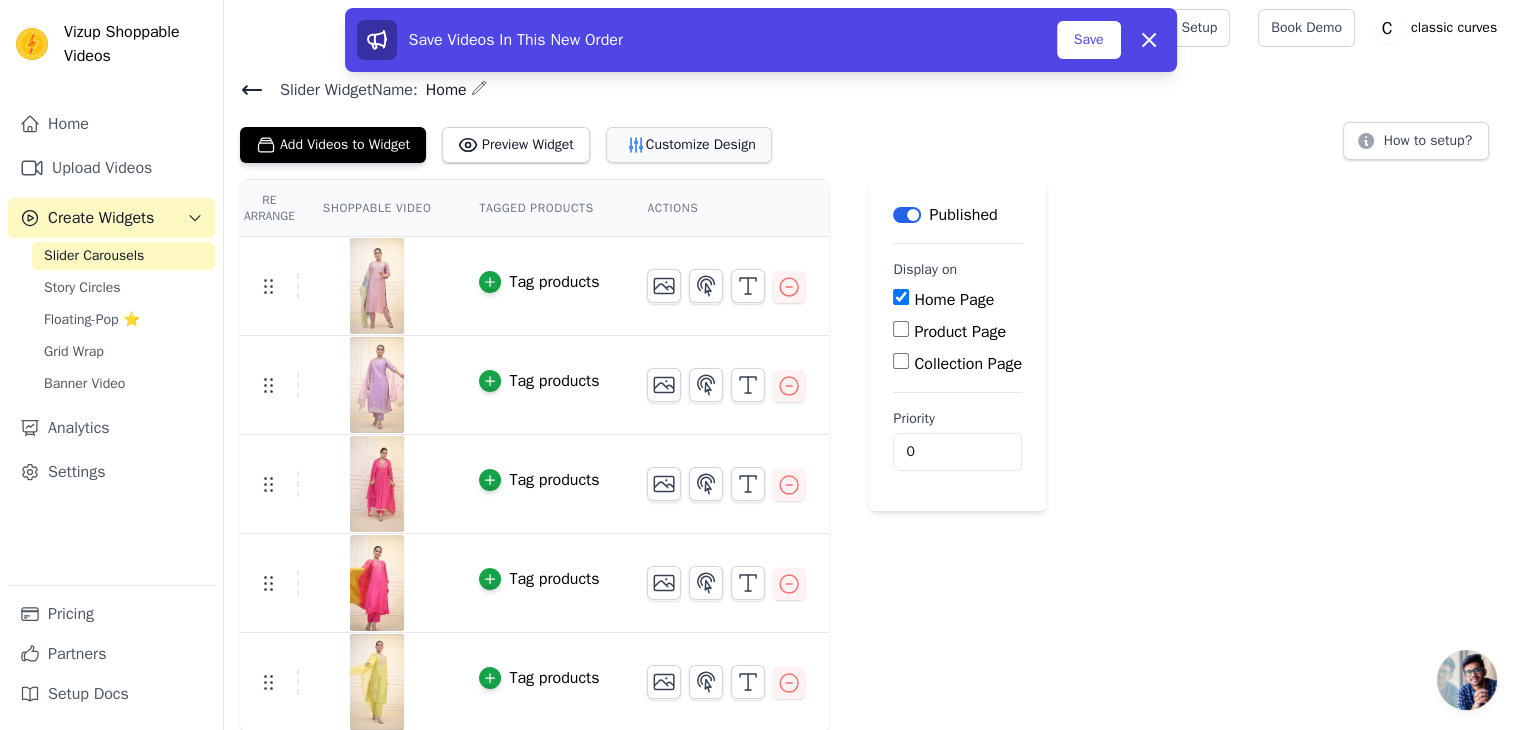 click on "Customize Design" at bounding box center [689, 145] 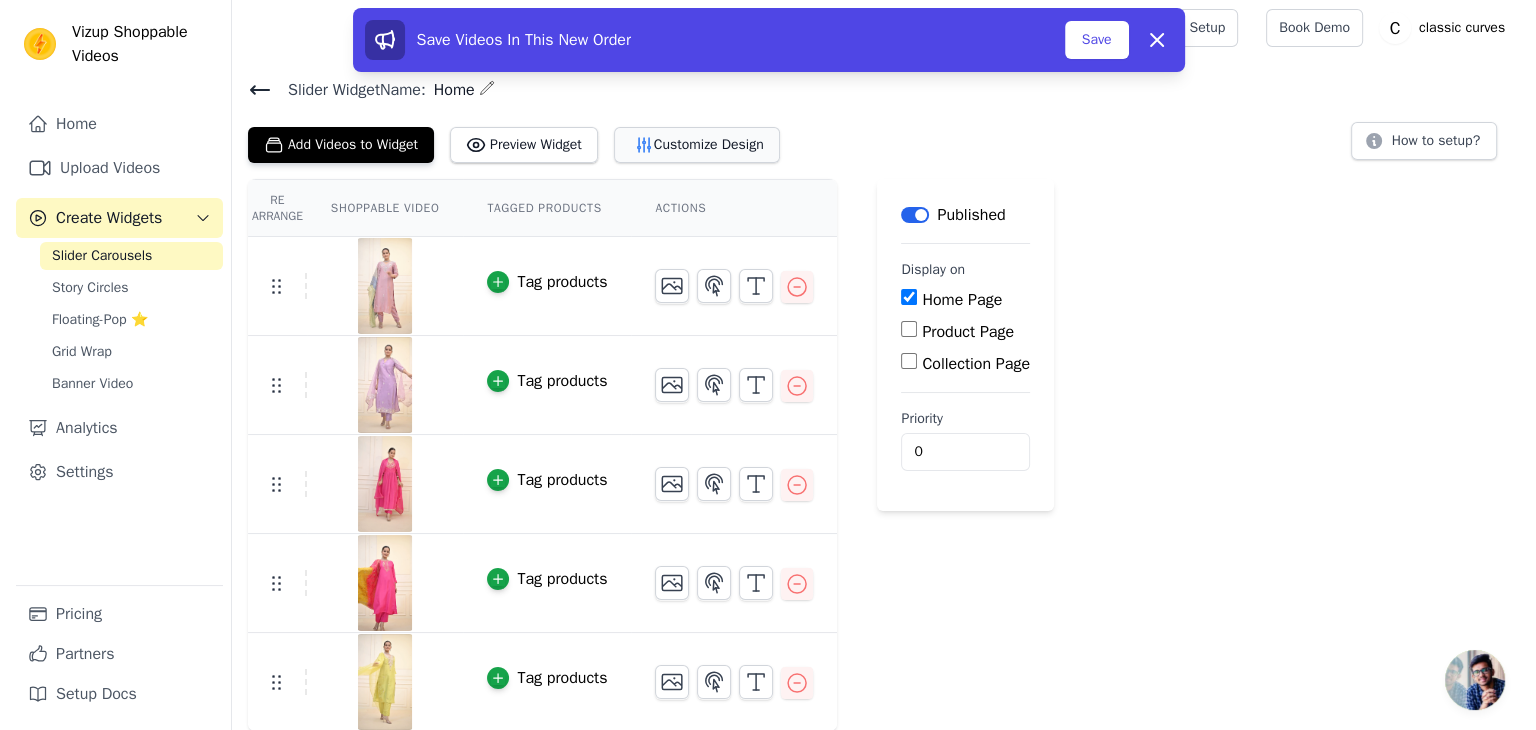 scroll, scrollTop: 0, scrollLeft: 0, axis: both 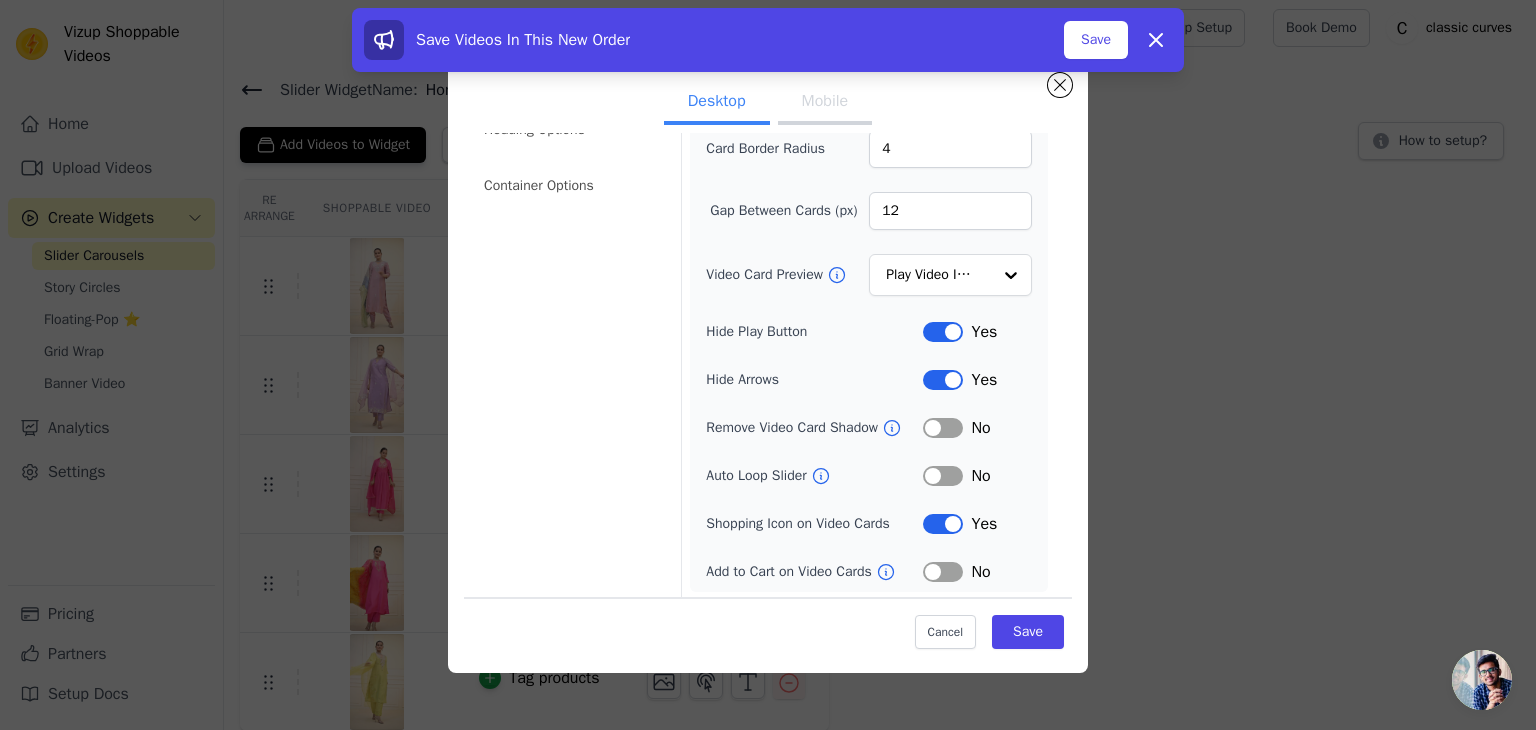 click on "Label" at bounding box center [943, 524] 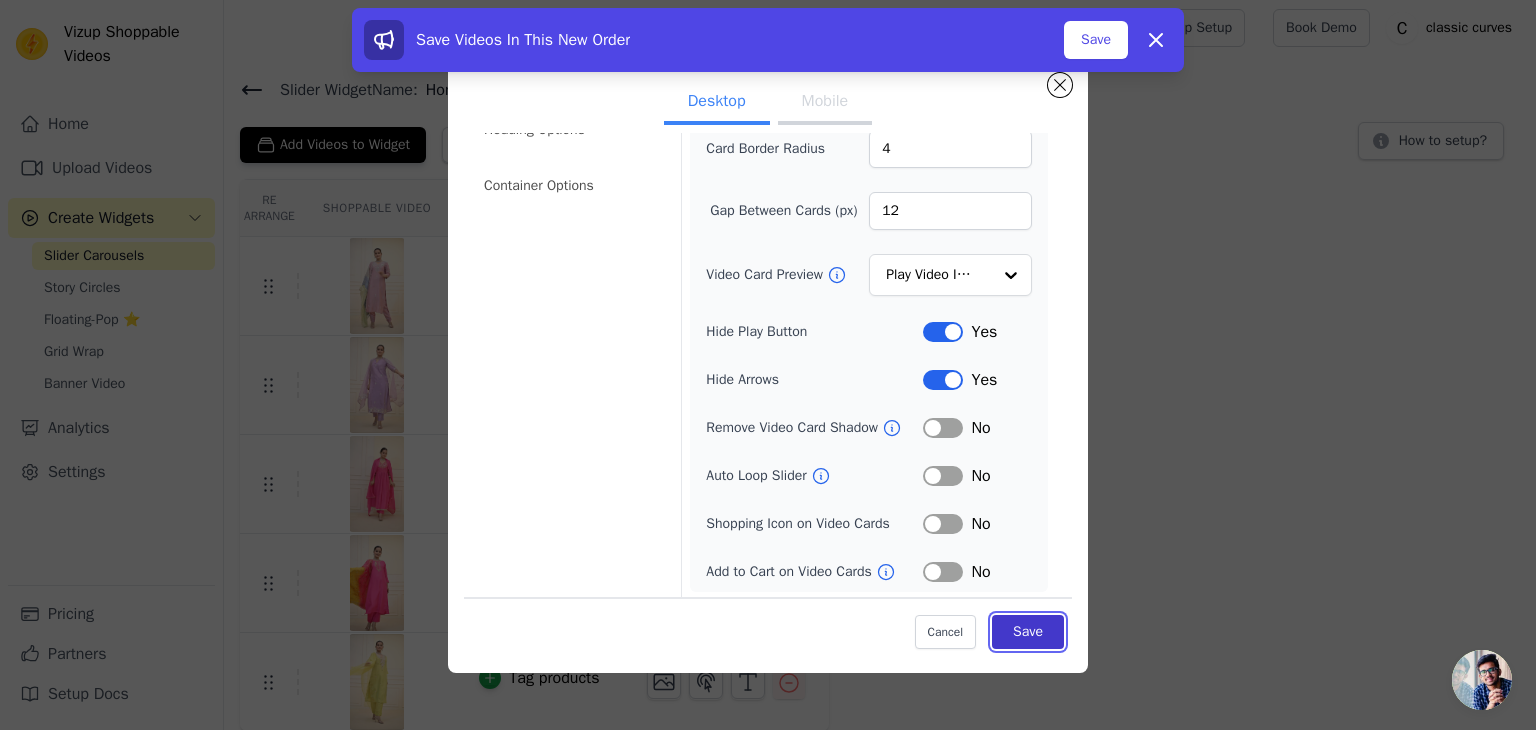 click on "Save" at bounding box center (1028, 632) 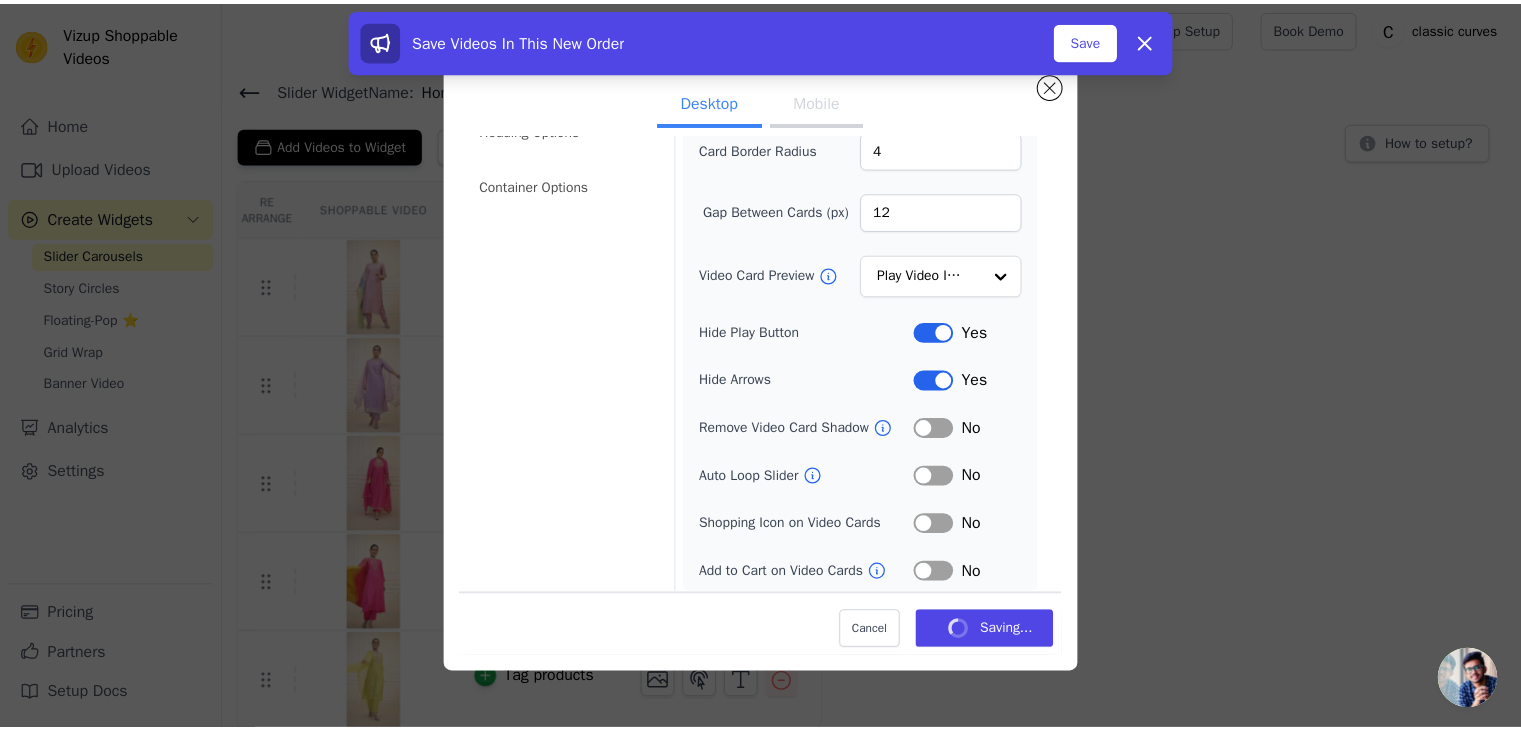 scroll, scrollTop: 4, scrollLeft: 0, axis: vertical 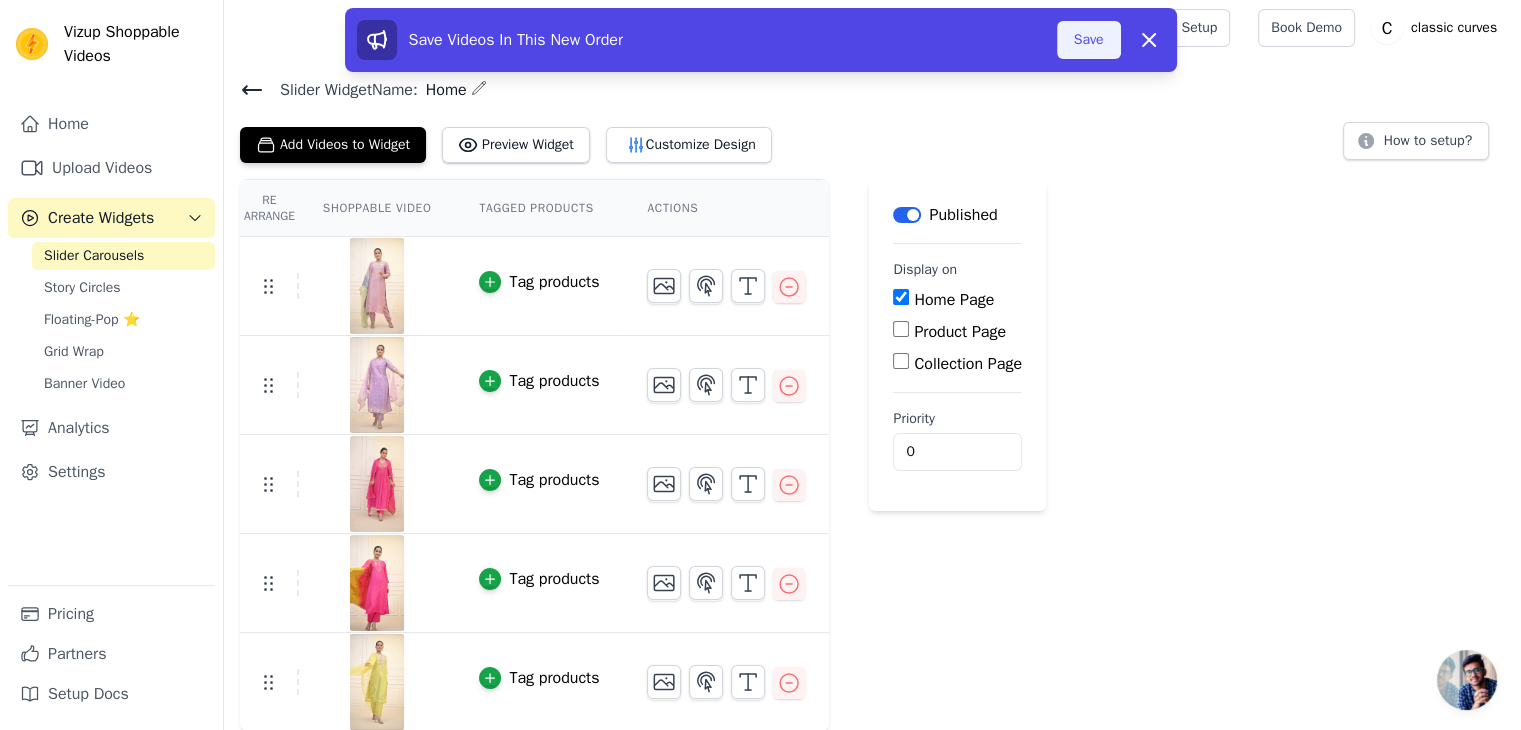 click on "Save" at bounding box center (1089, 40) 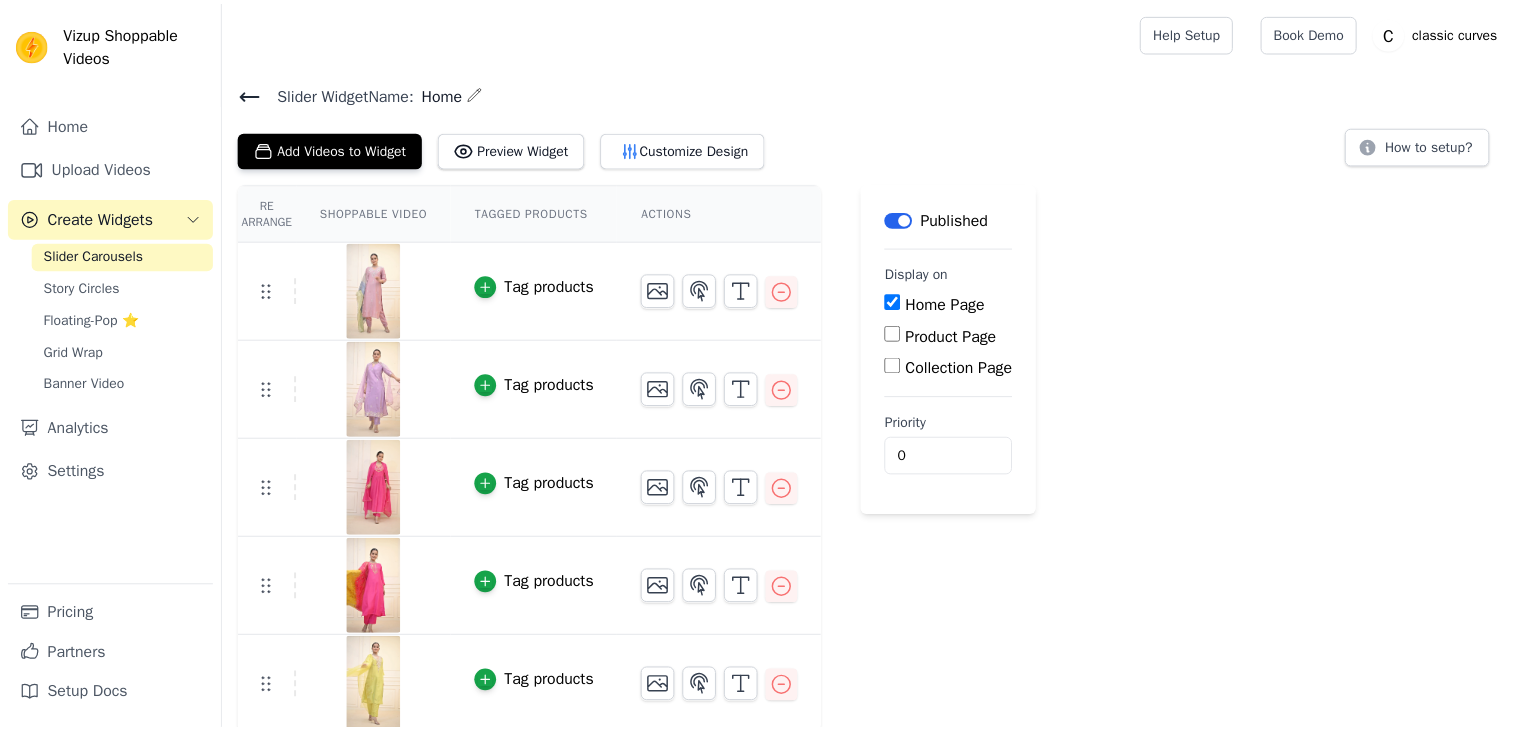 scroll, scrollTop: 4, scrollLeft: 0, axis: vertical 